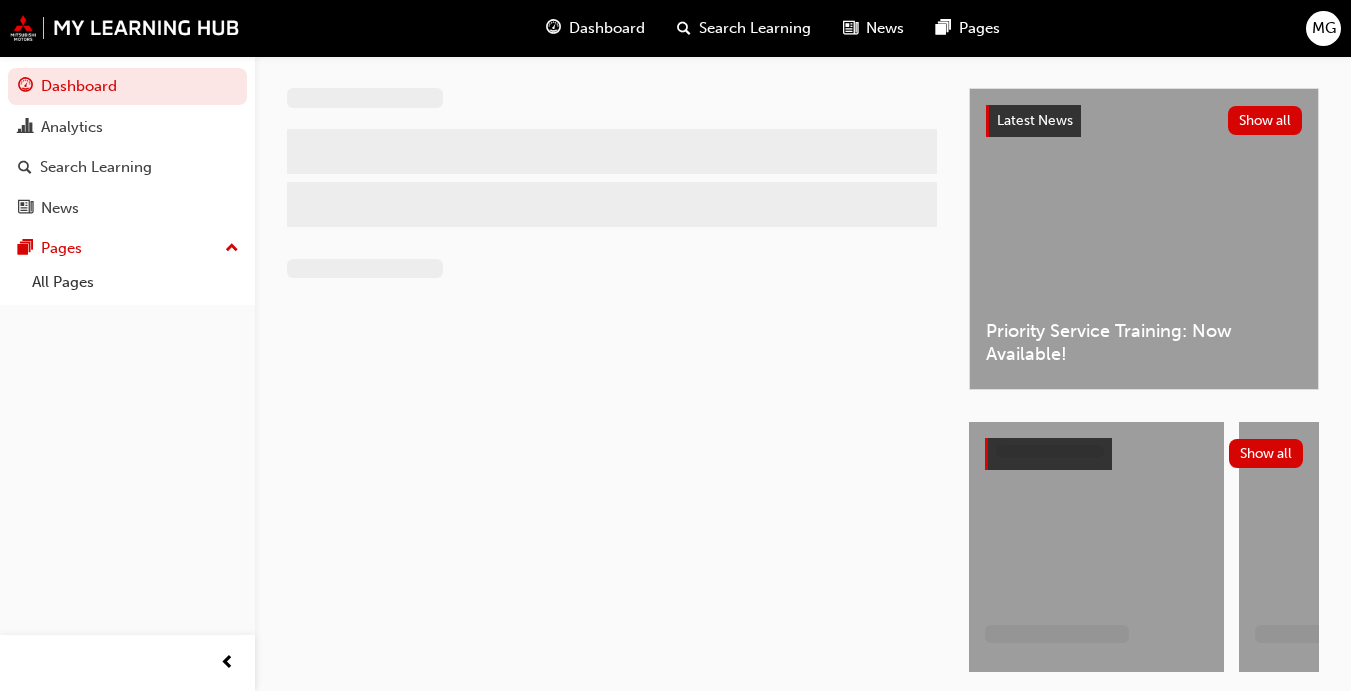 scroll, scrollTop: 0, scrollLeft: 0, axis: both 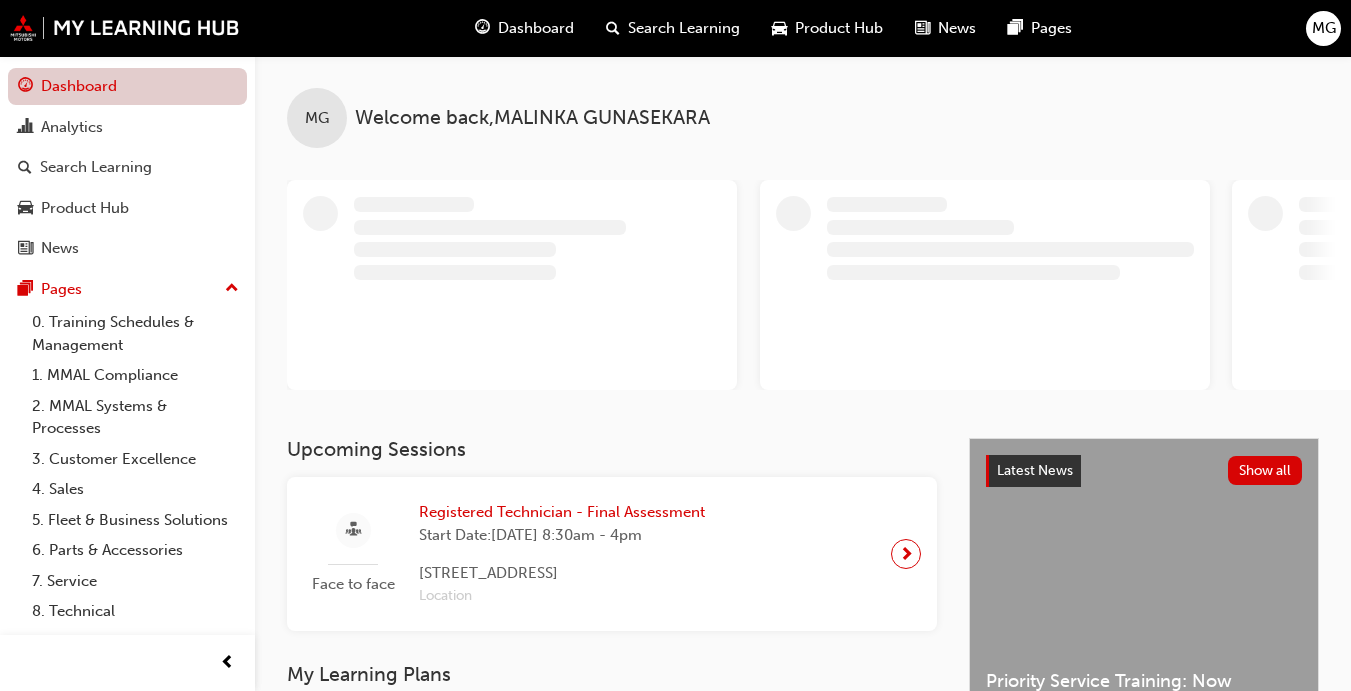 click on "Dashboard" at bounding box center (127, 86) 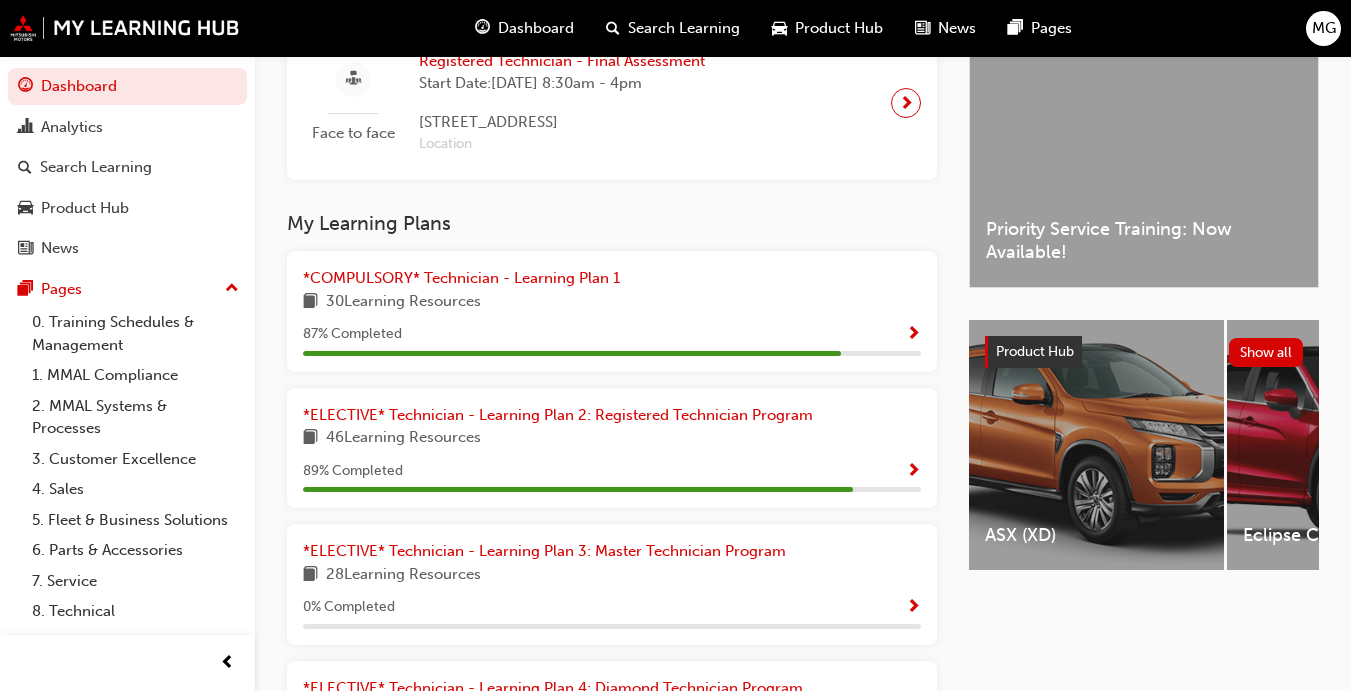 scroll, scrollTop: 603, scrollLeft: 0, axis: vertical 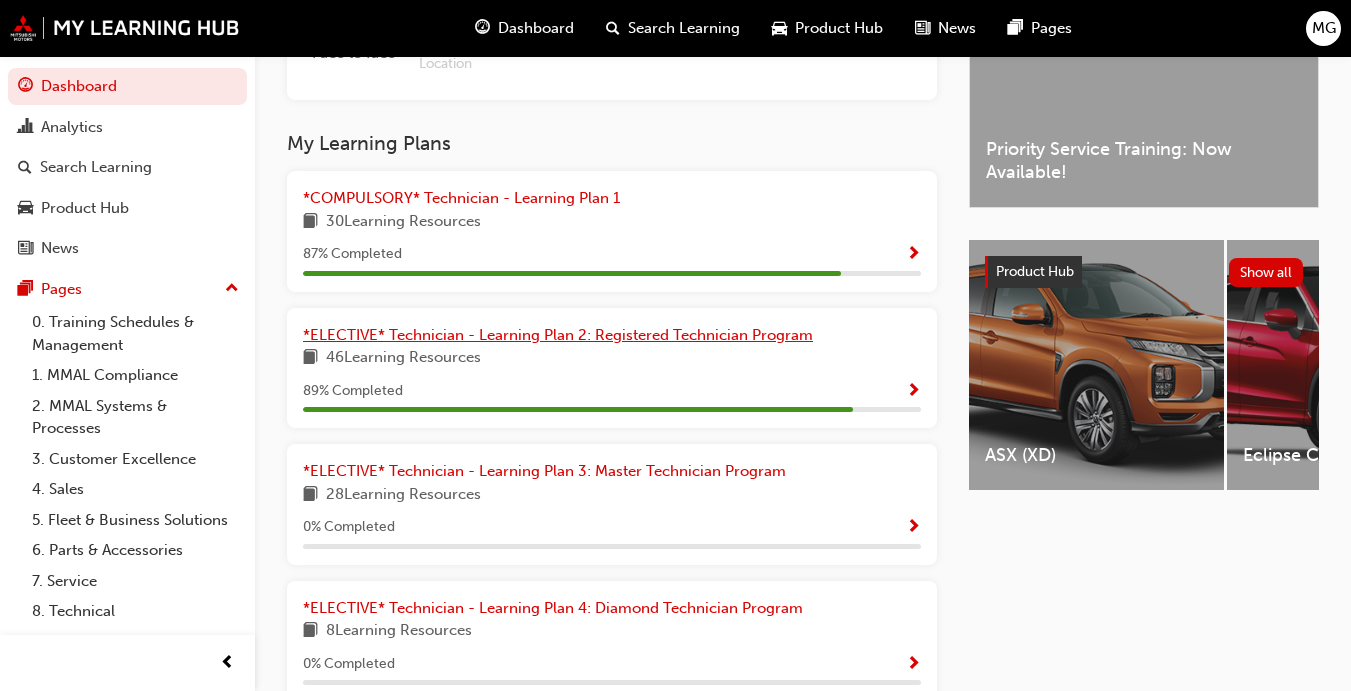 click on "*ELECTIVE* Technician - Learning Plan 2: Registered Technician Program" at bounding box center [558, 335] 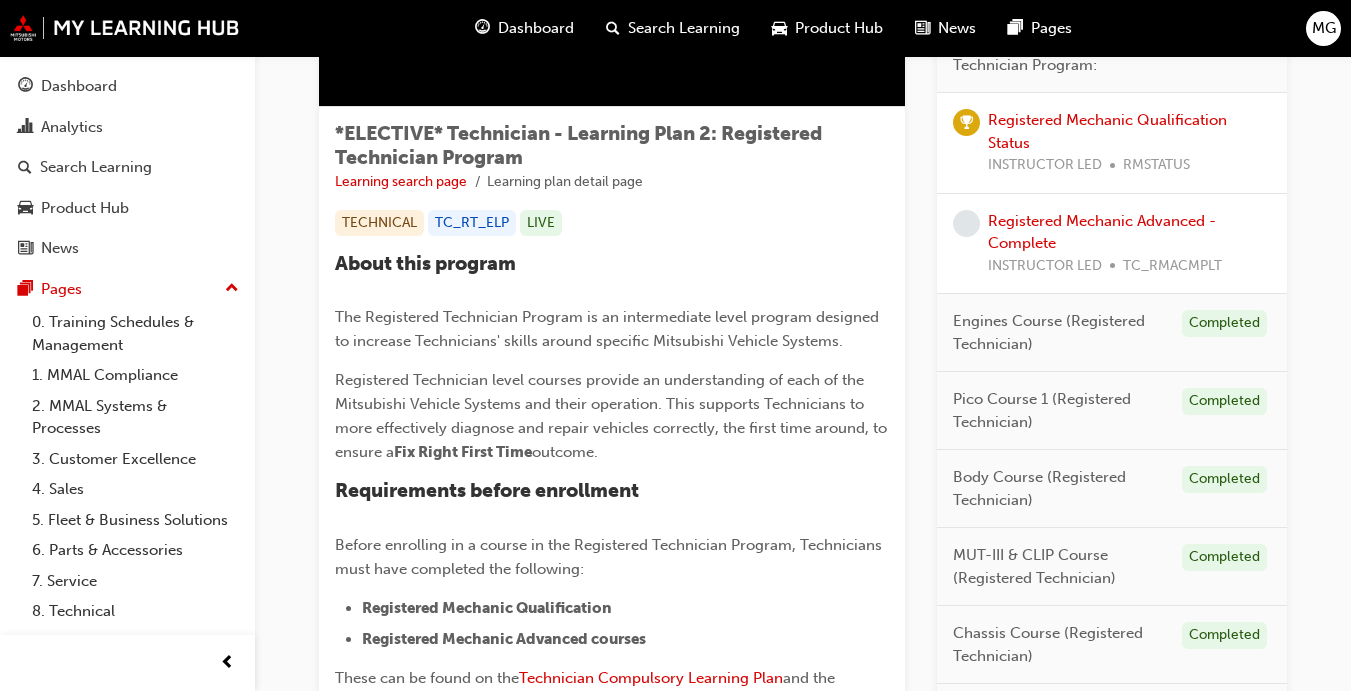 scroll, scrollTop: 266, scrollLeft: 0, axis: vertical 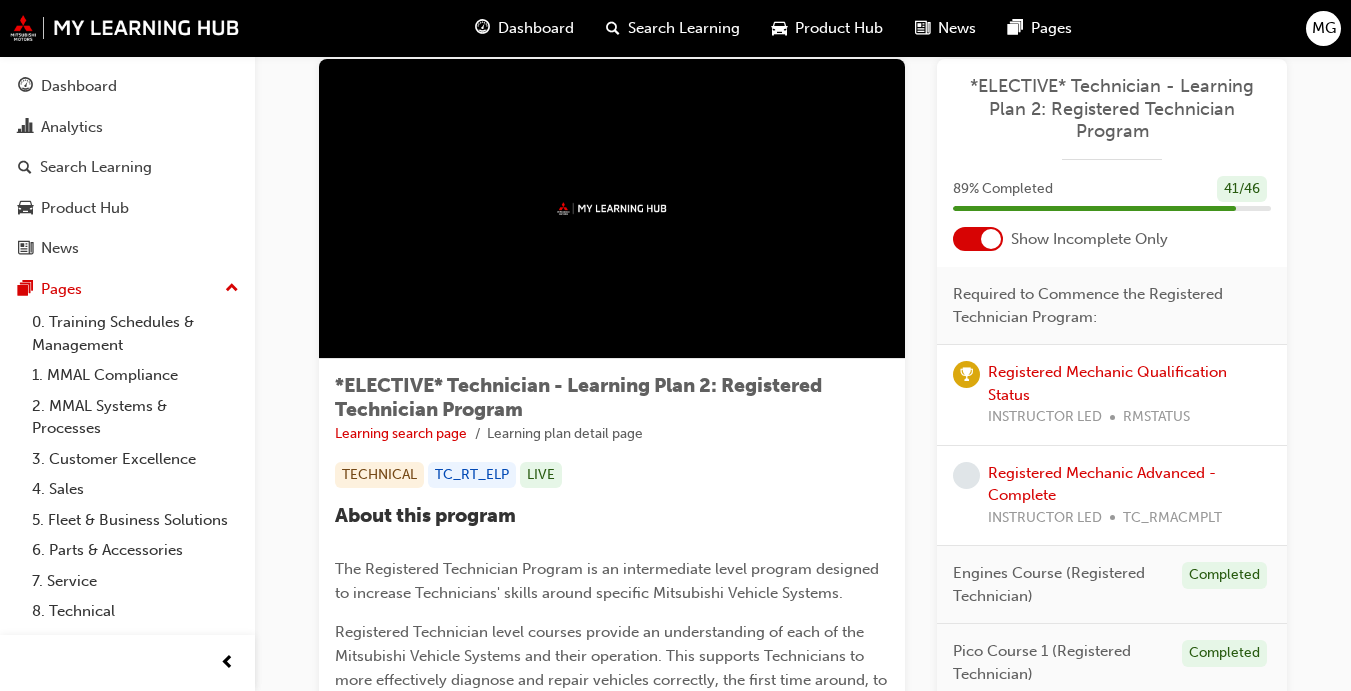 click on "*ELECTIVE* Technician - Learning Plan 2: Registered Technician Program 89 % Completed 41 / 46 Show Incomplete Only Required to Commence the Registered Technician Program: Registered Mechanic Qualification Status INSTRUCTOR LED RMSTATUS Registered Mechanic Advanced - Complete INSTRUCTOR LED TC_RMACMPLT Engines Course (Registered Technician) Completed Pico Course 1 (Registered Technician) Completed Body Course (Registered Technician) Completed MUT-III & CLIP Course (Registered Technician) Completed Chassis Course (Registered Technician) Completed Vehicle Safety Systems Course (Registered Technician) Completed Manual Transmissions (Registered Technician) Completed 4WD and Driveline Course (Registered Technician) Completed Automatic Transmission (Registered Technician) Automatic Transmission Course 1: Assessment Quiz (Registered Technician Program - Advanced) ELEARNING TC_RTATS1_QZ1 Registered Technician Final Assessment Registered Technician - Final Assessment INSTRUCTOR LED TC_RTFNLASMNT_PRC INSTRUCTOR LED" at bounding box center [1112, 860] 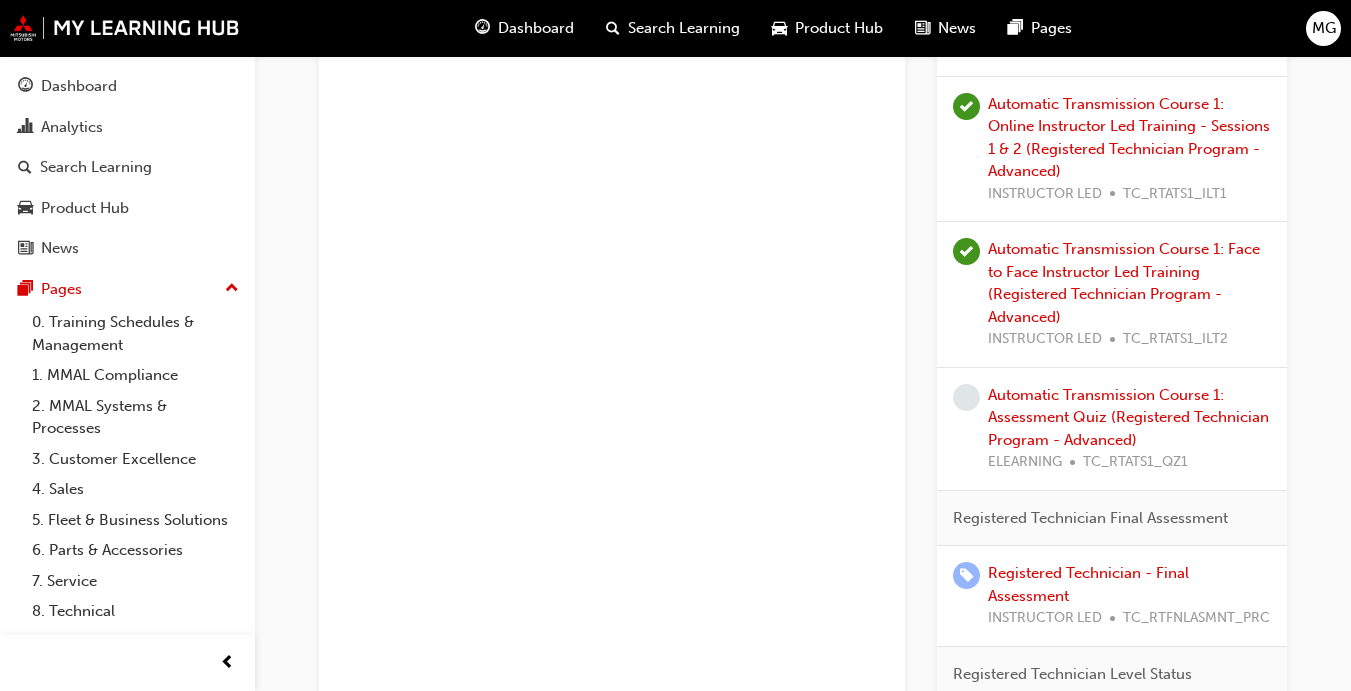 scroll, scrollTop: 5671, scrollLeft: 0, axis: vertical 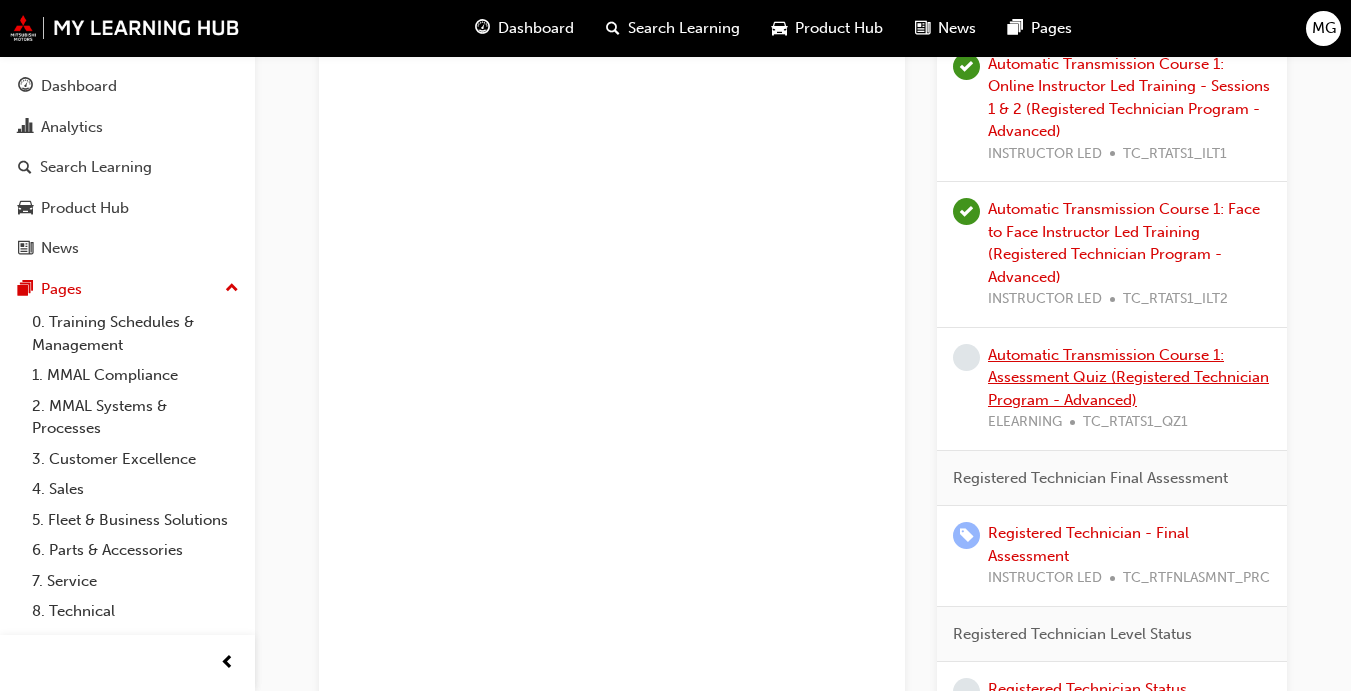 click on "Automatic Transmission Course 1: Assessment Quiz (Registered Technician Program - Advanced)" at bounding box center (1128, 377) 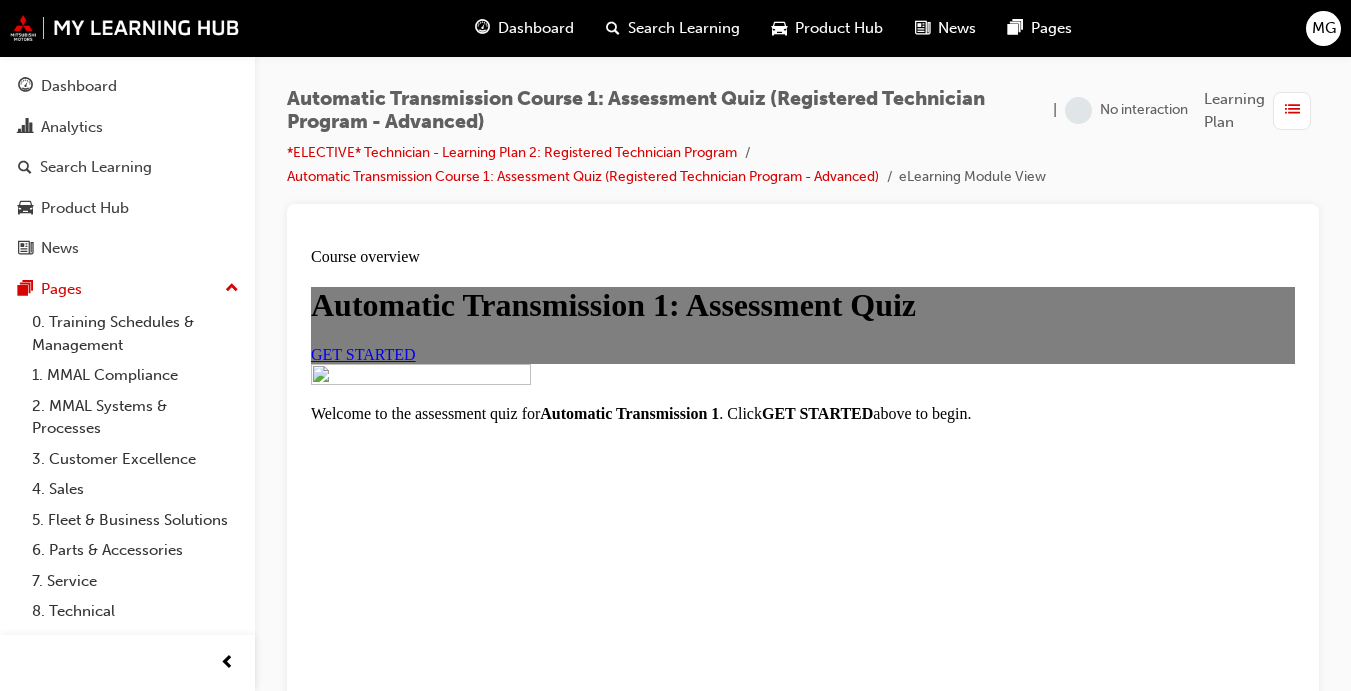 scroll, scrollTop: 0, scrollLeft: 0, axis: both 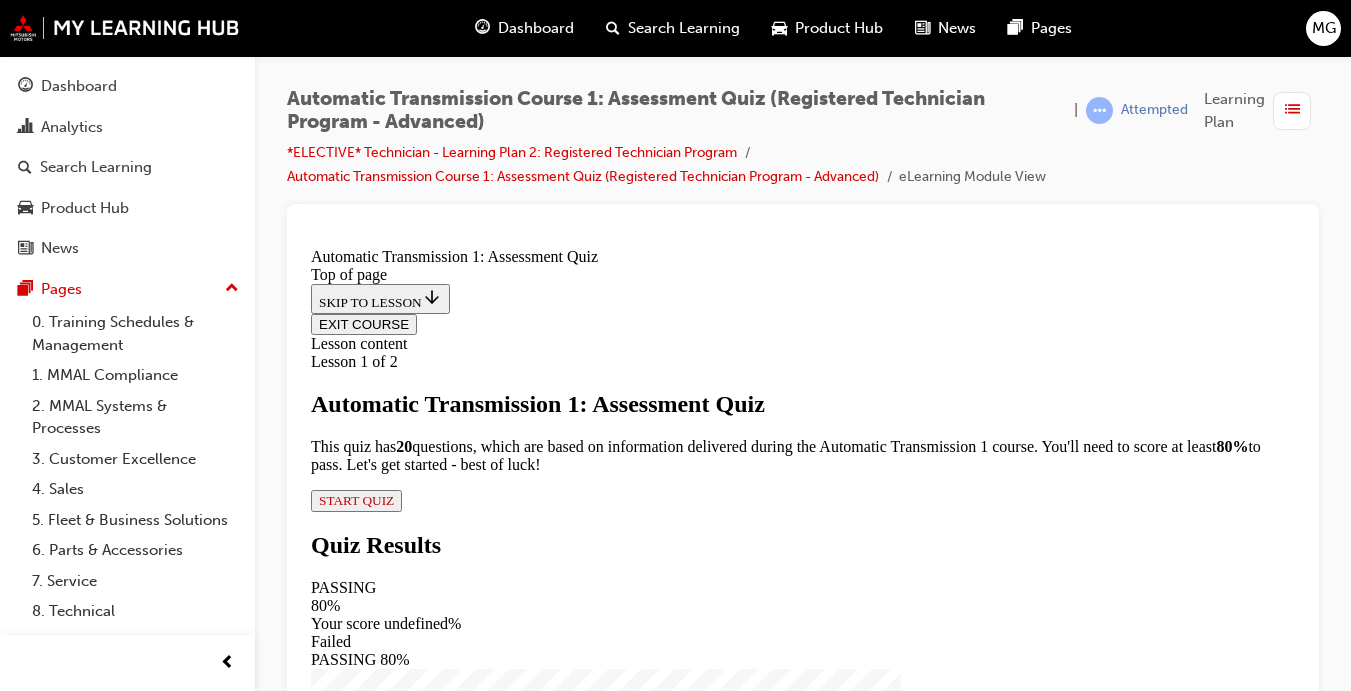 click on "START QUIZ" at bounding box center (356, 500) 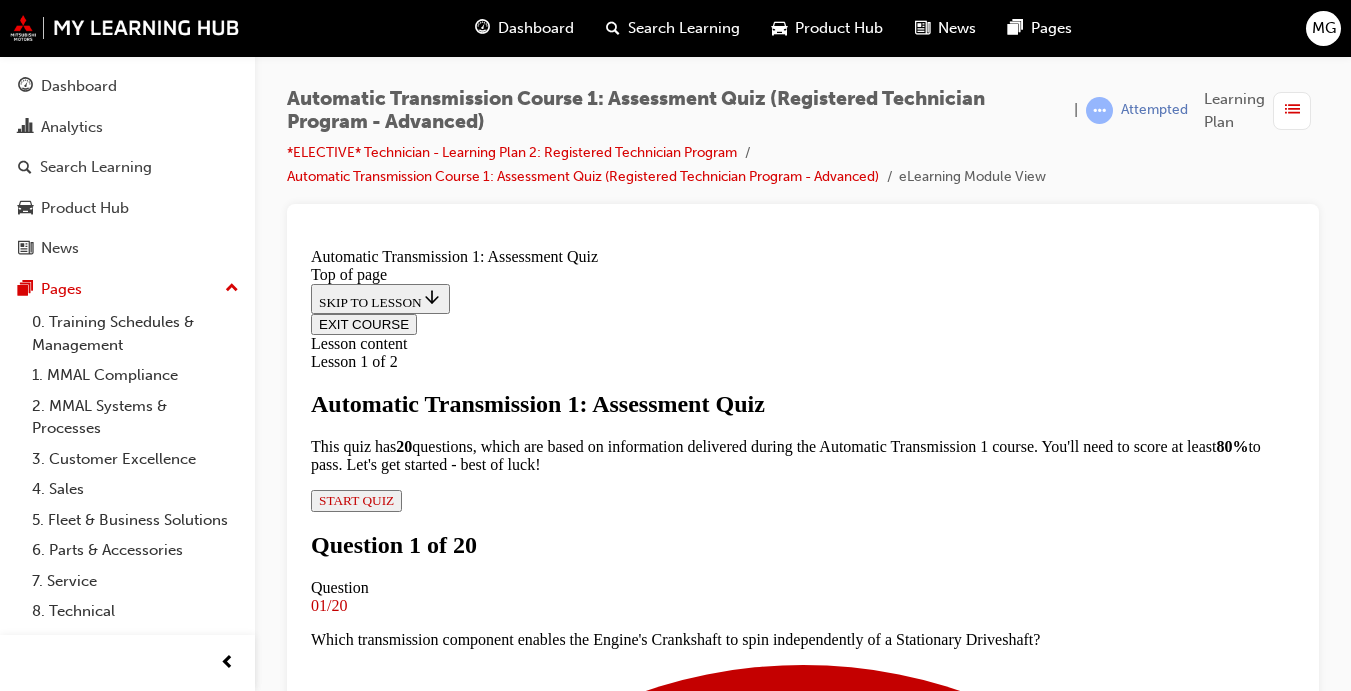 scroll, scrollTop: 230, scrollLeft: 0, axis: vertical 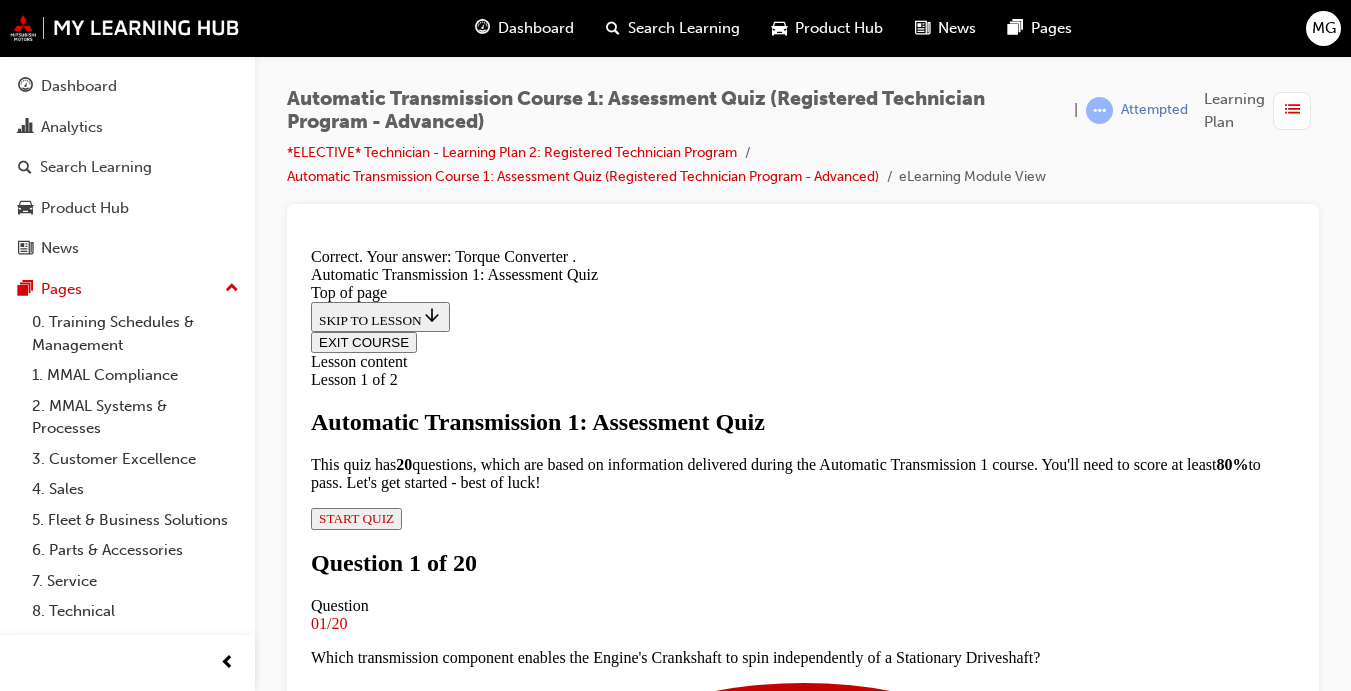 click on "NEXT" at bounding box center [337, 7926] 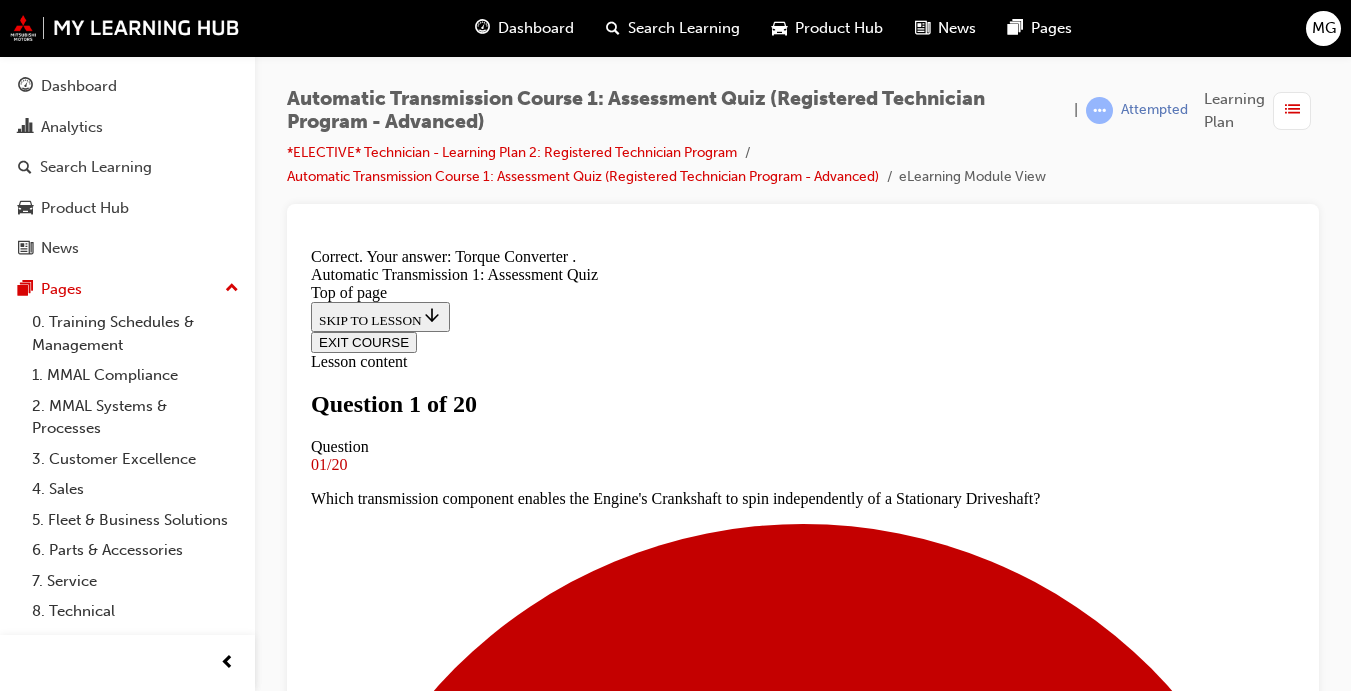 scroll, scrollTop: 3, scrollLeft: 0, axis: vertical 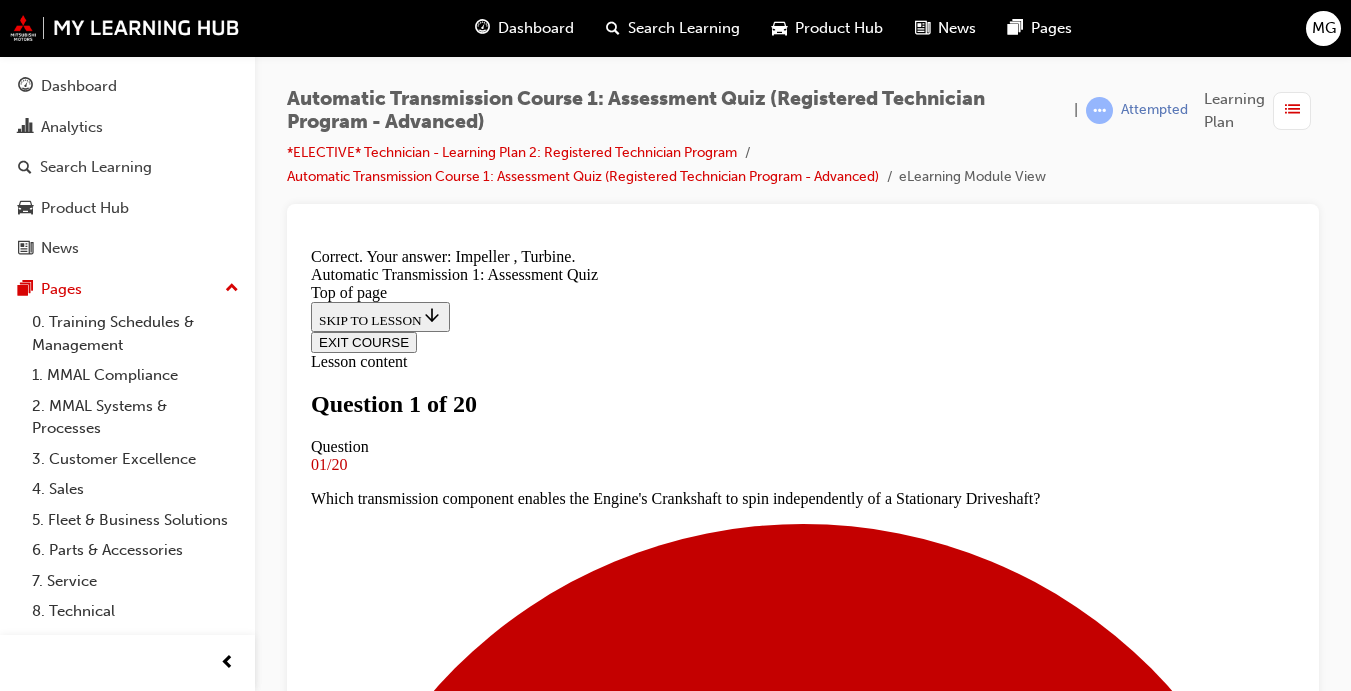 click on "NEXT" at bounding box center (337, 11034) 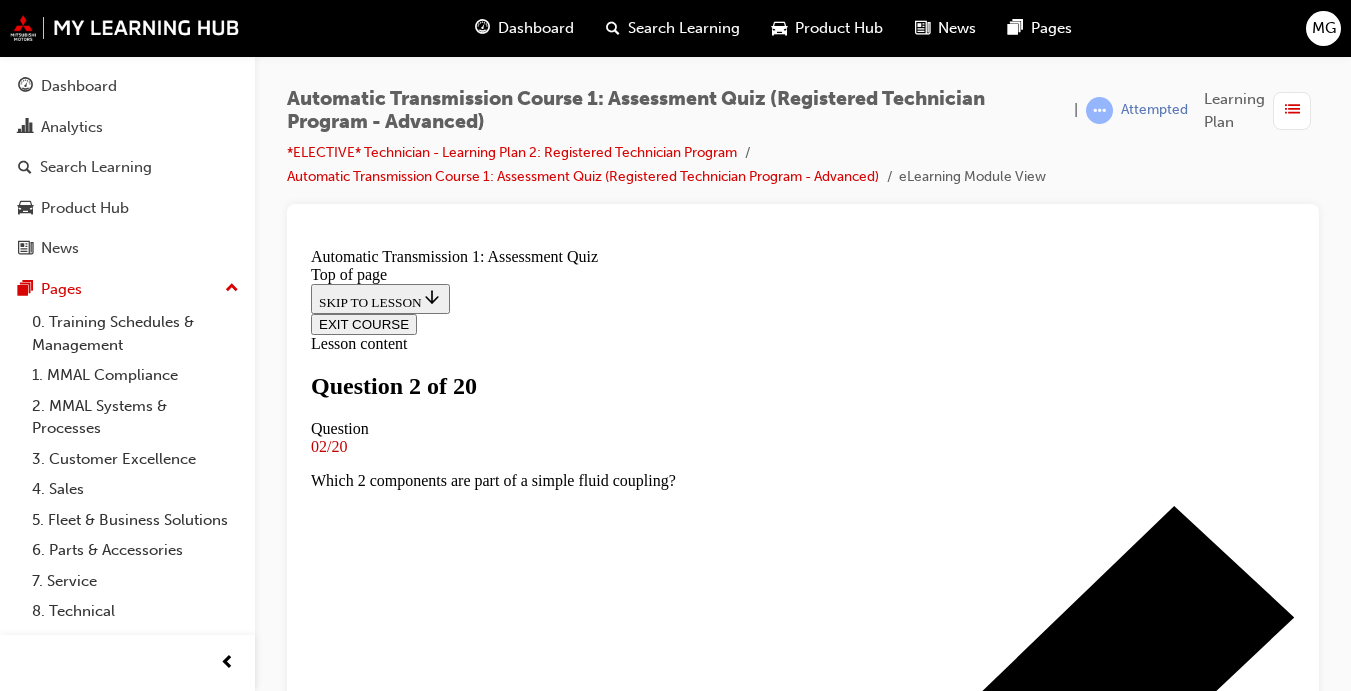 scroll, scrollTop: 246, scrollLeft: 0, axis: vertical 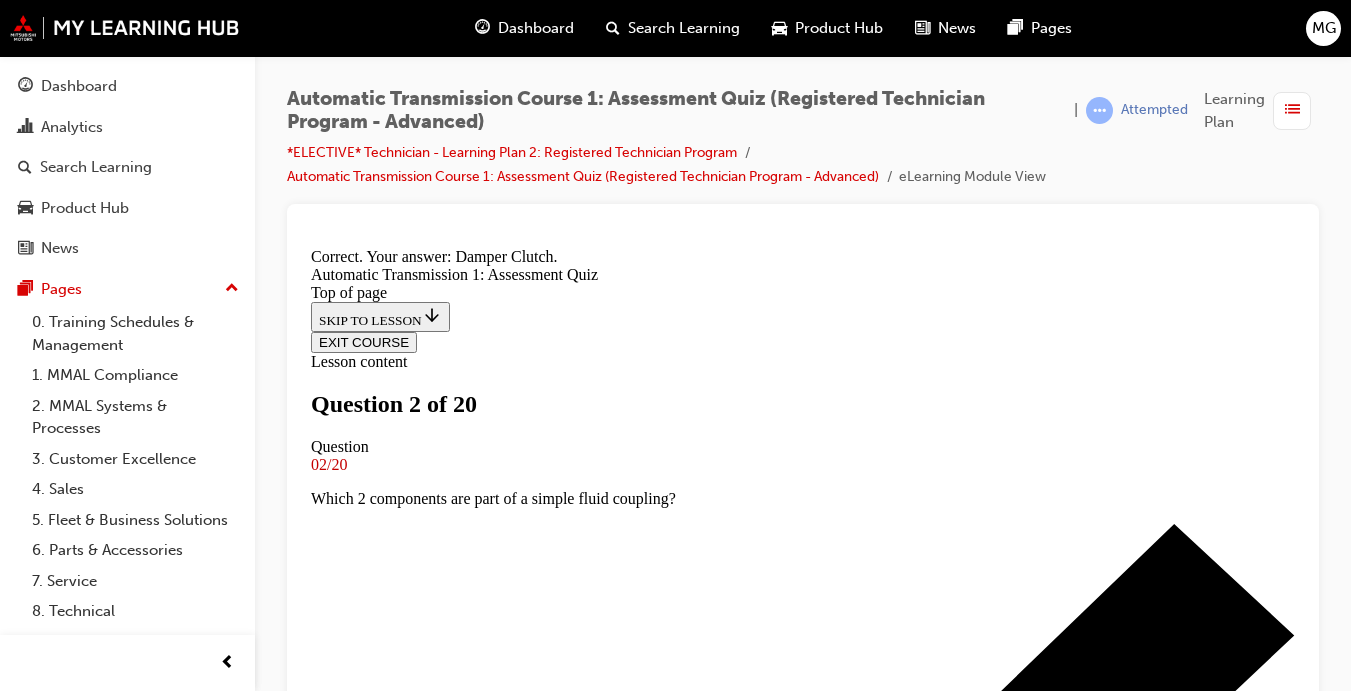 click on "NEXT" at bounding box center [337, 11052] 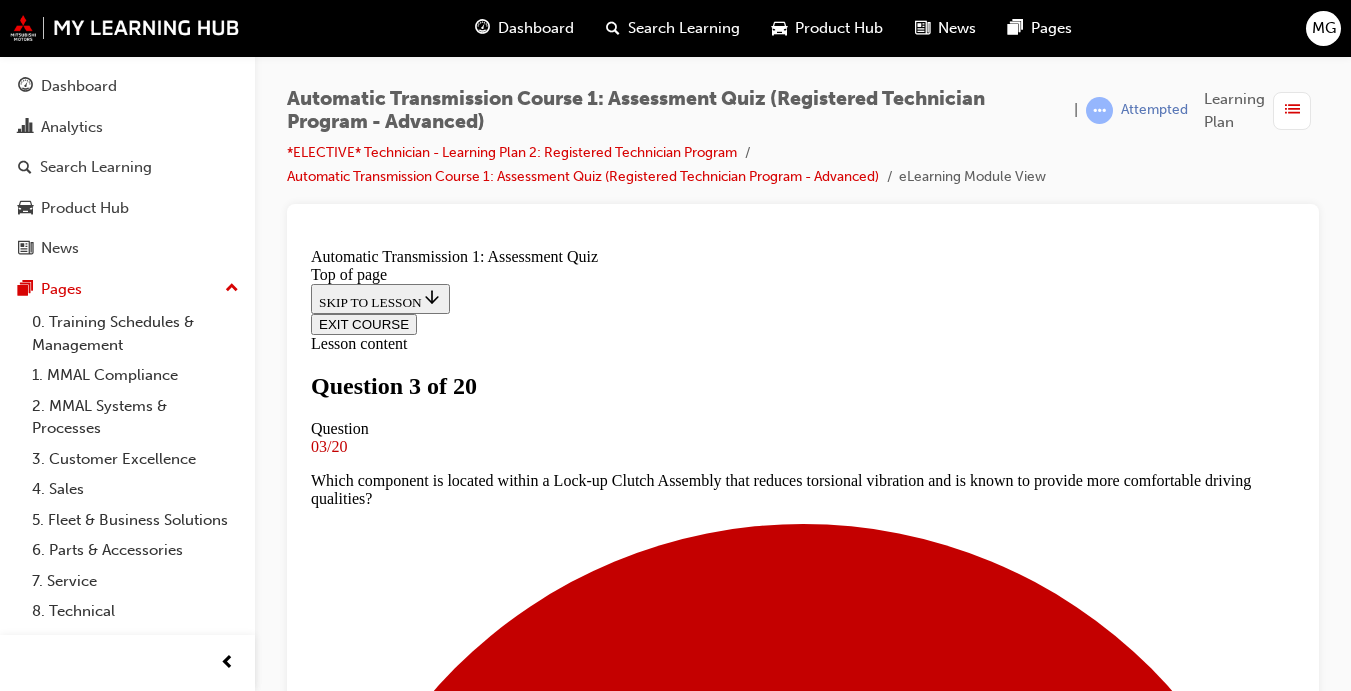 scroll, scrollTop: 290, scrollLeft: 0, axis: vertical 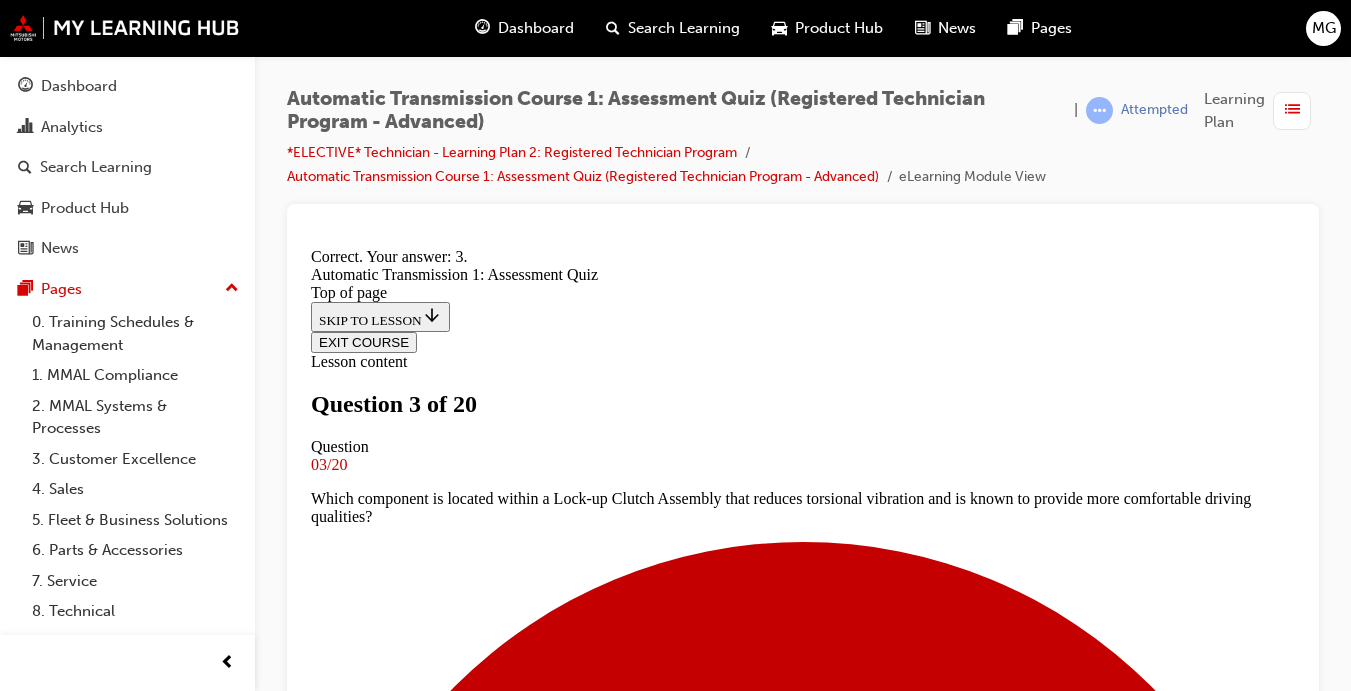 click on "NEXT" at bounding box center (337, 15193) 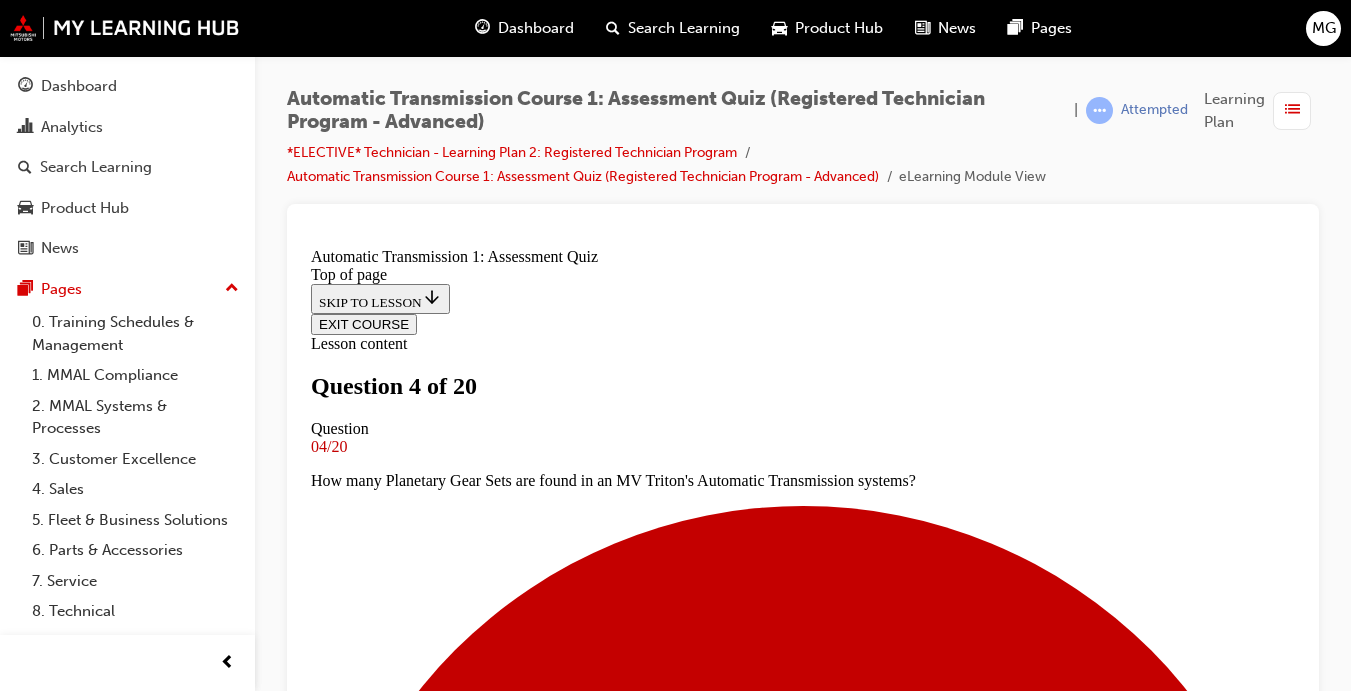 scroll, scrollTop: 3, scrollLeft: 0, axis: vertical 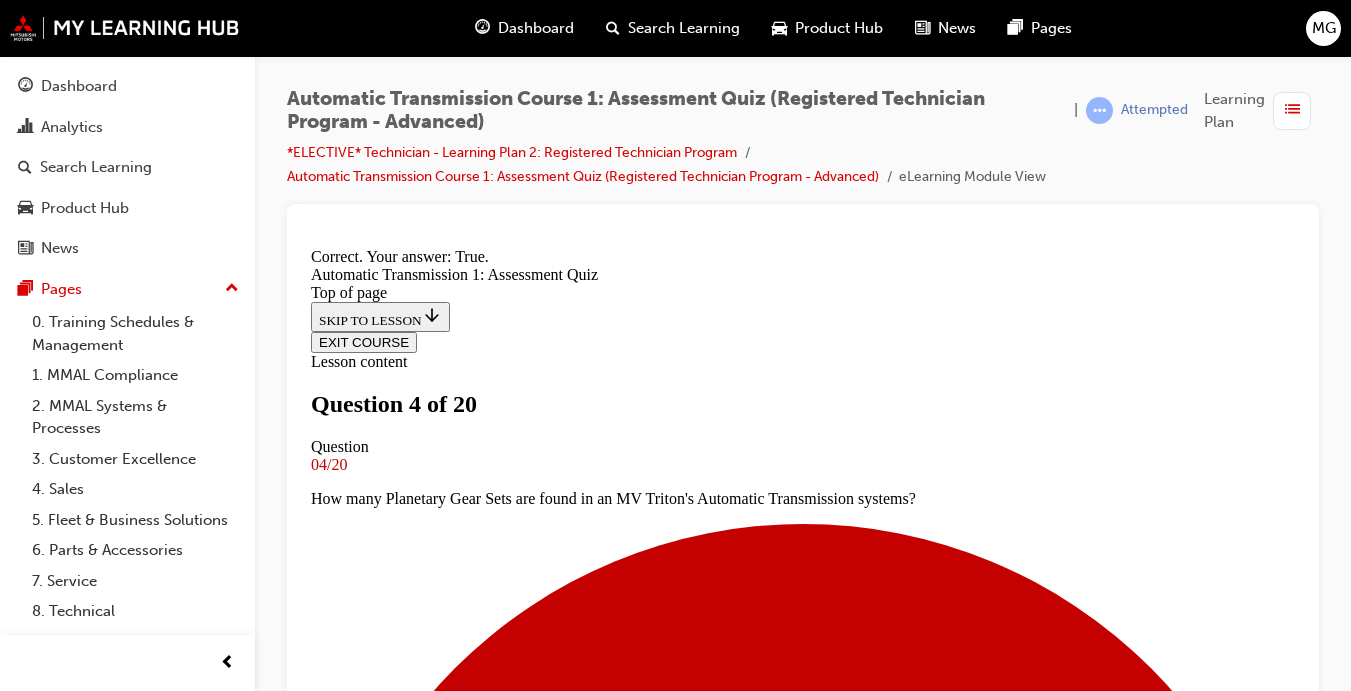 click on "NEXT" at bounding box center (337, 11655) 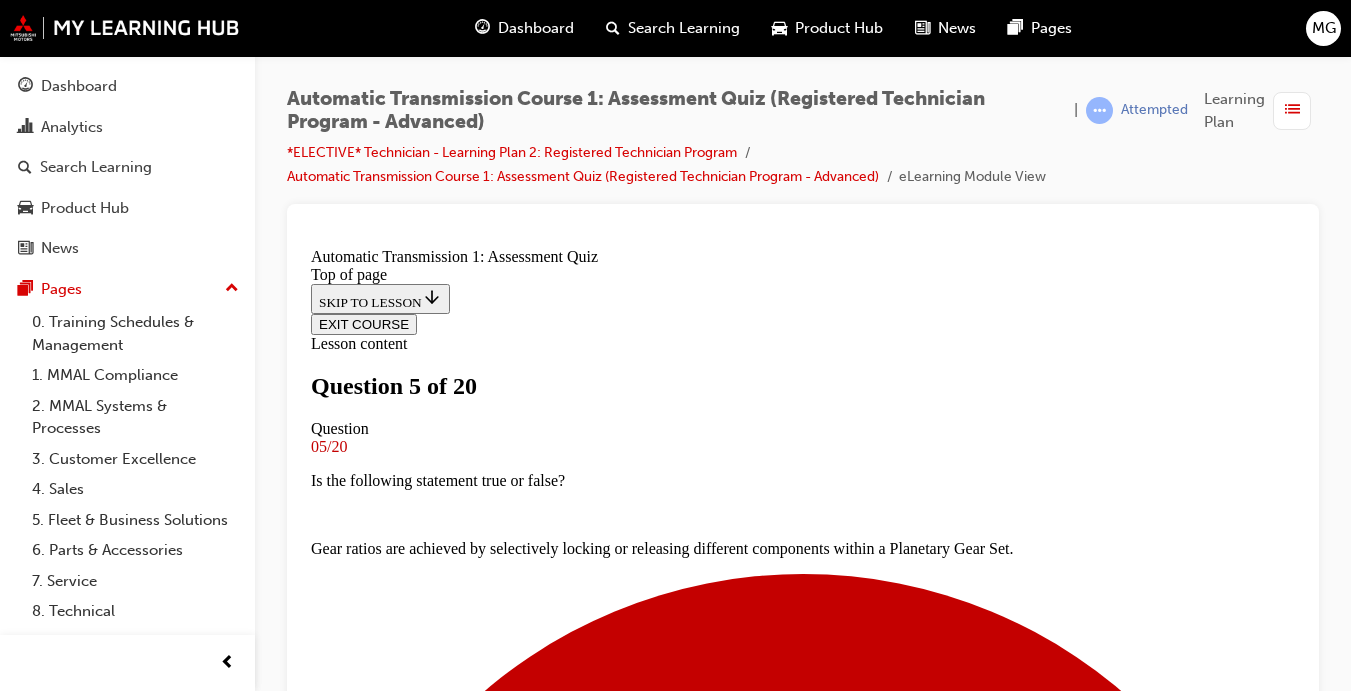 scroll, scrollTop: 286, scrollLeft: 0, axis: vertical 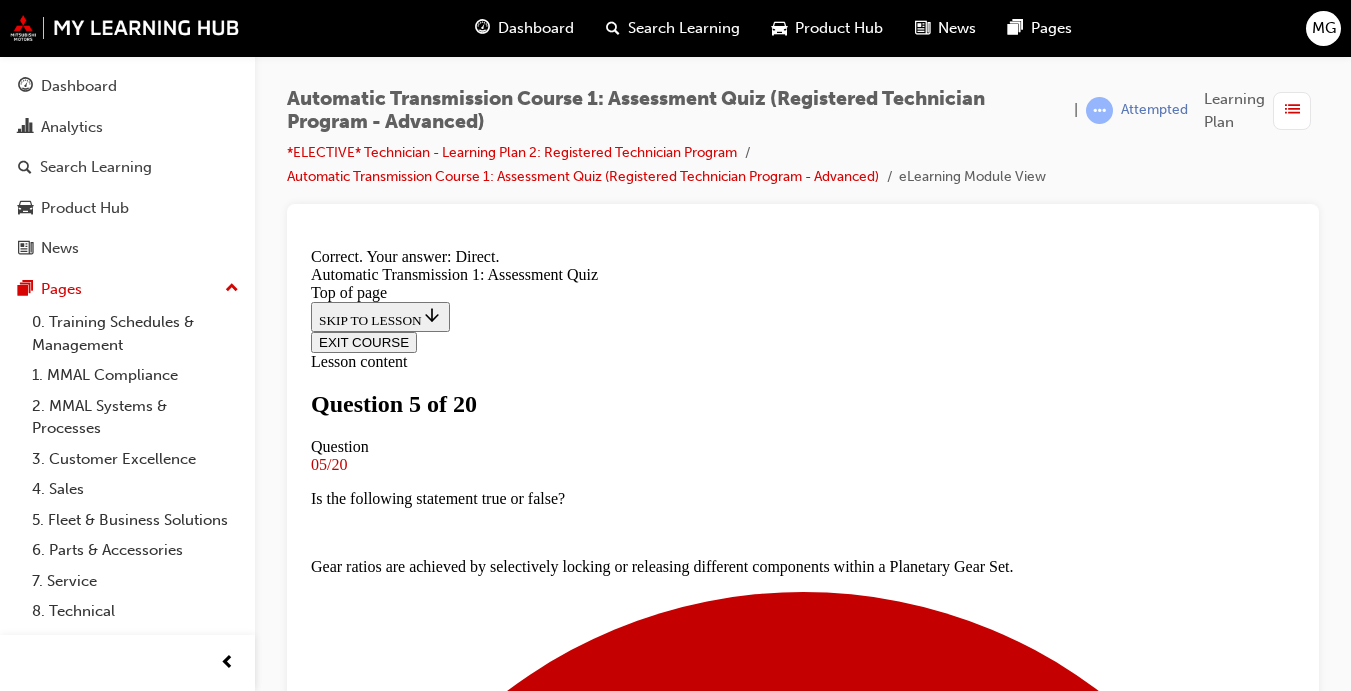 click on "NEXT" at bounding box center [337, 11655] 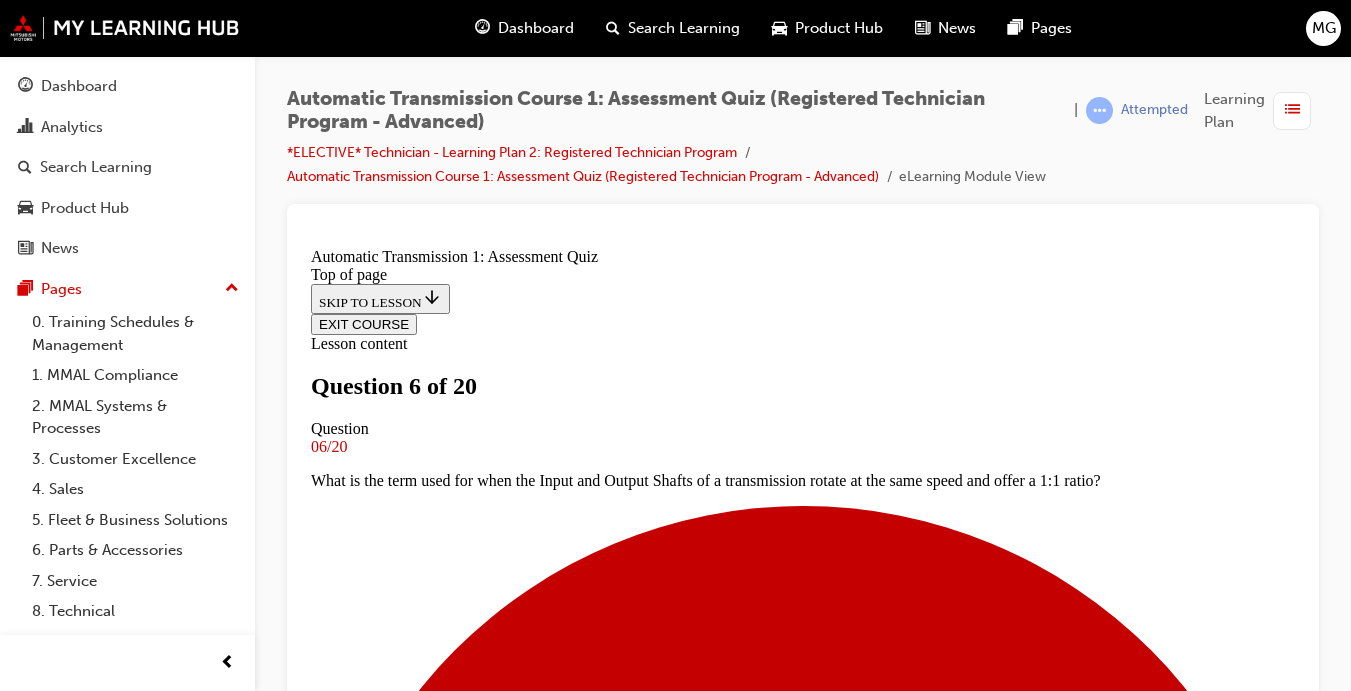 scroll, scrollTop: 278, scrollLeft: 0, axis: vertical 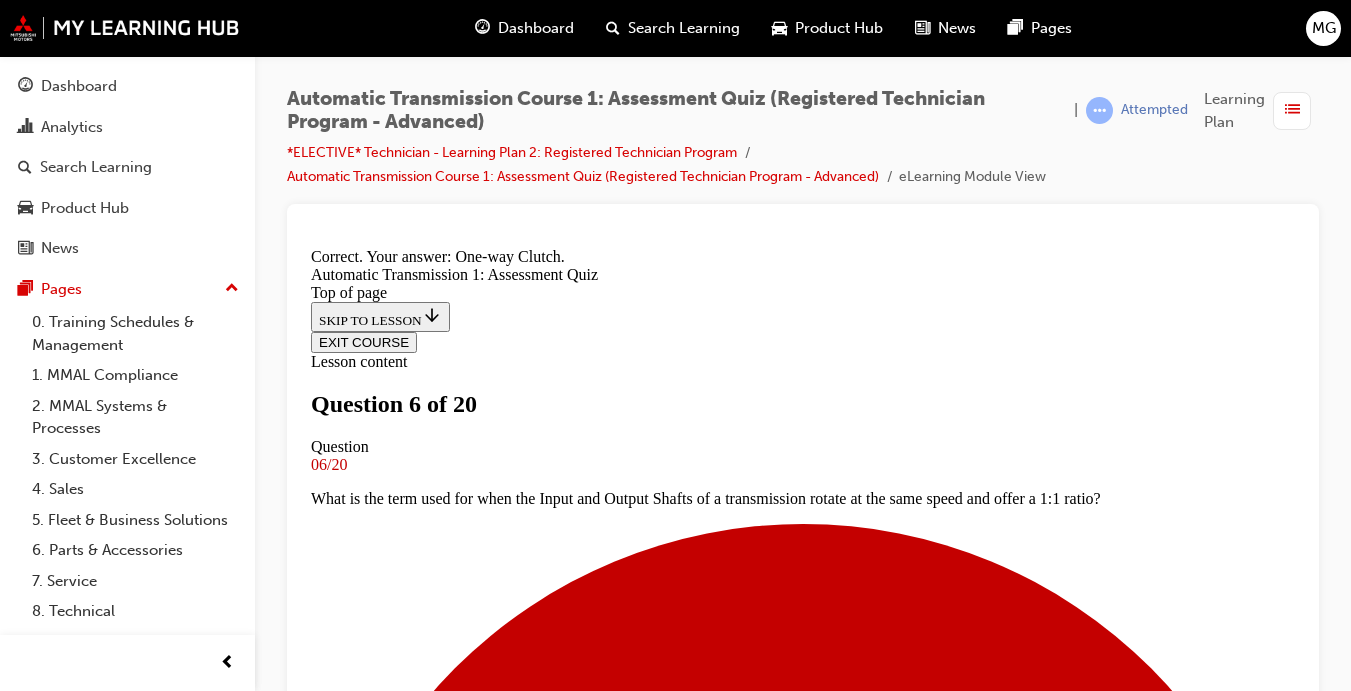 click on "NEXT" at bounding box center (337, 15175) 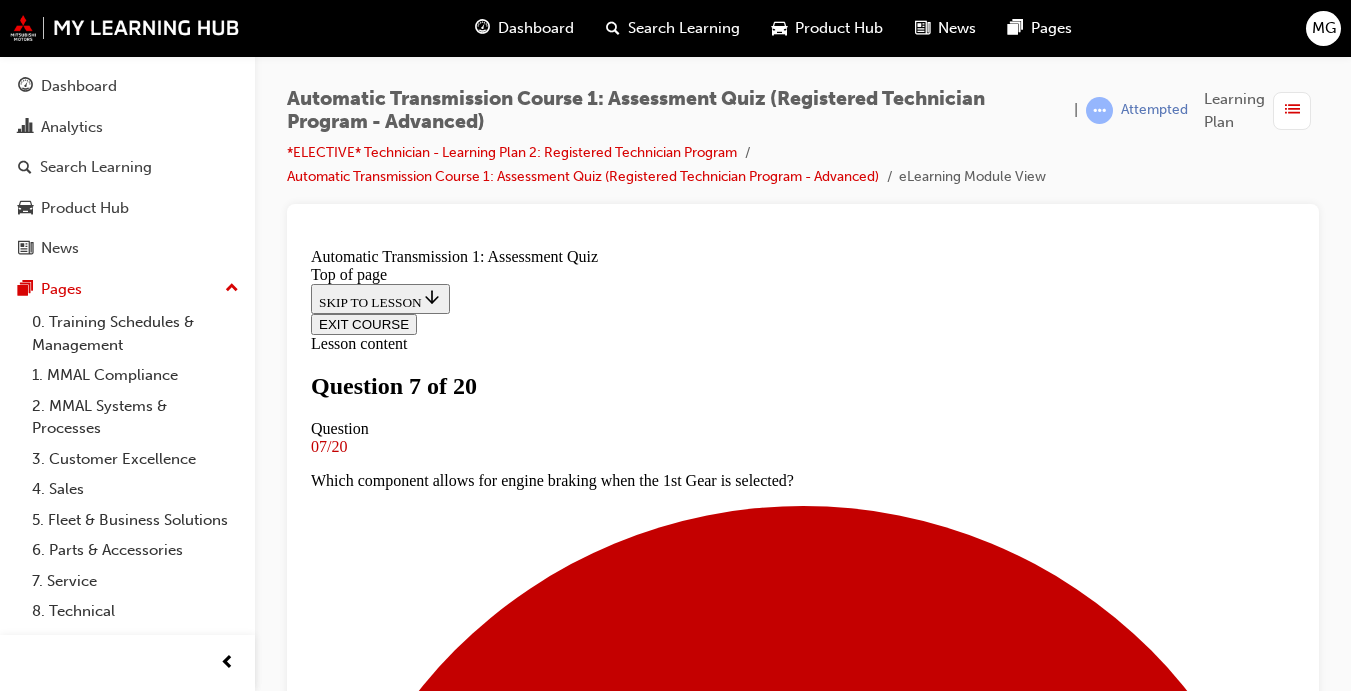 scroll, scrollTop: 3, scrollLeft: 0, axis: vertical 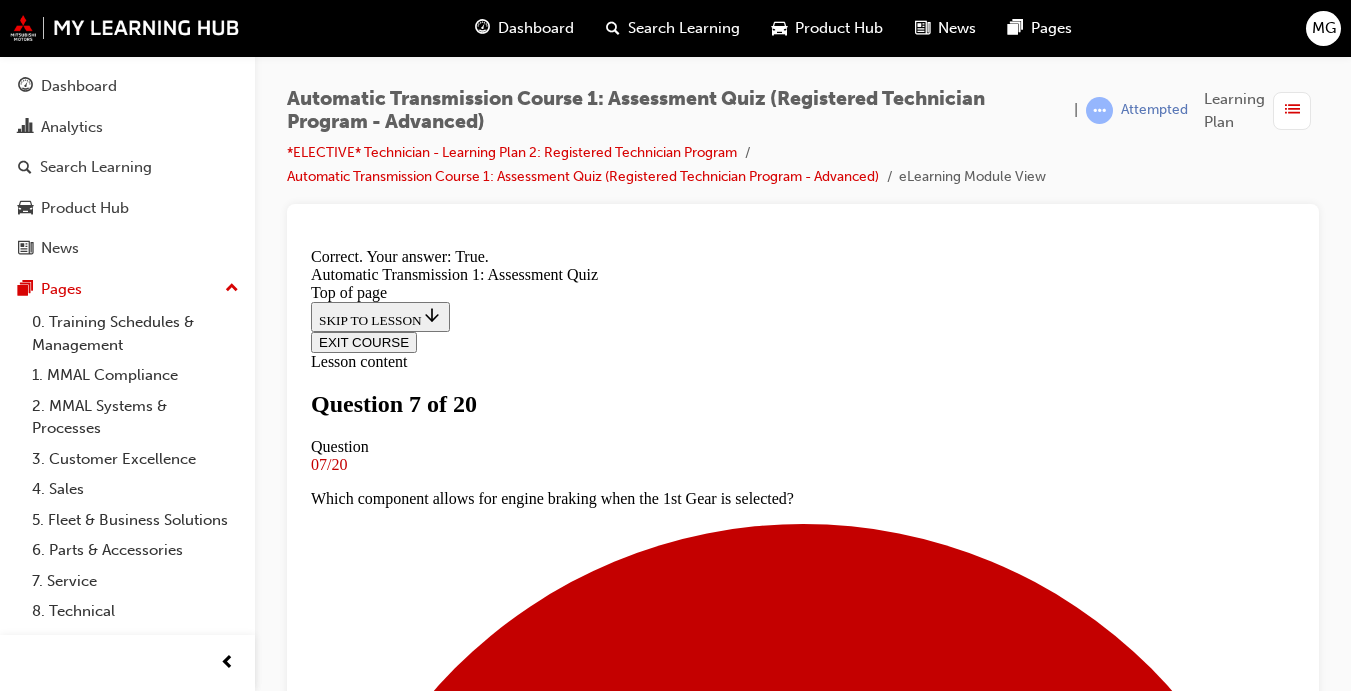 click on "NEXT" at bounding box center [803, 11673] 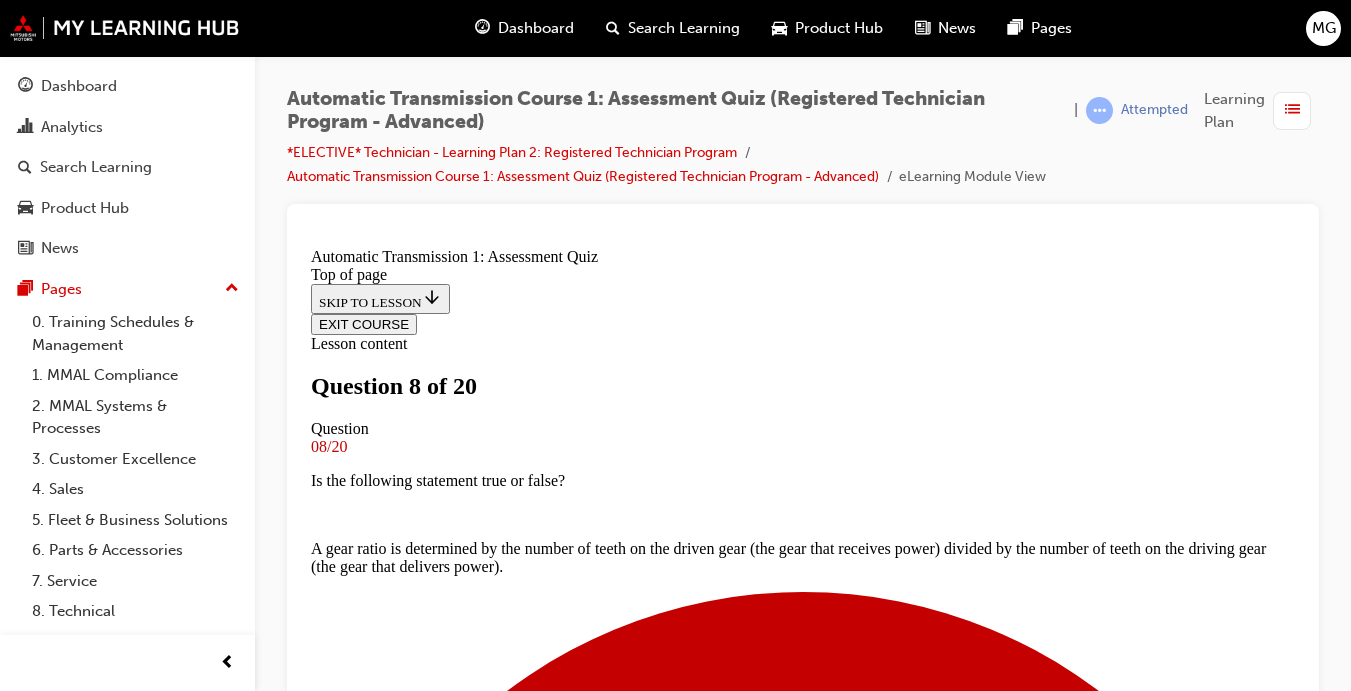 scroll, scrollTop: 121, scrollLeft: 0, axis: vertical 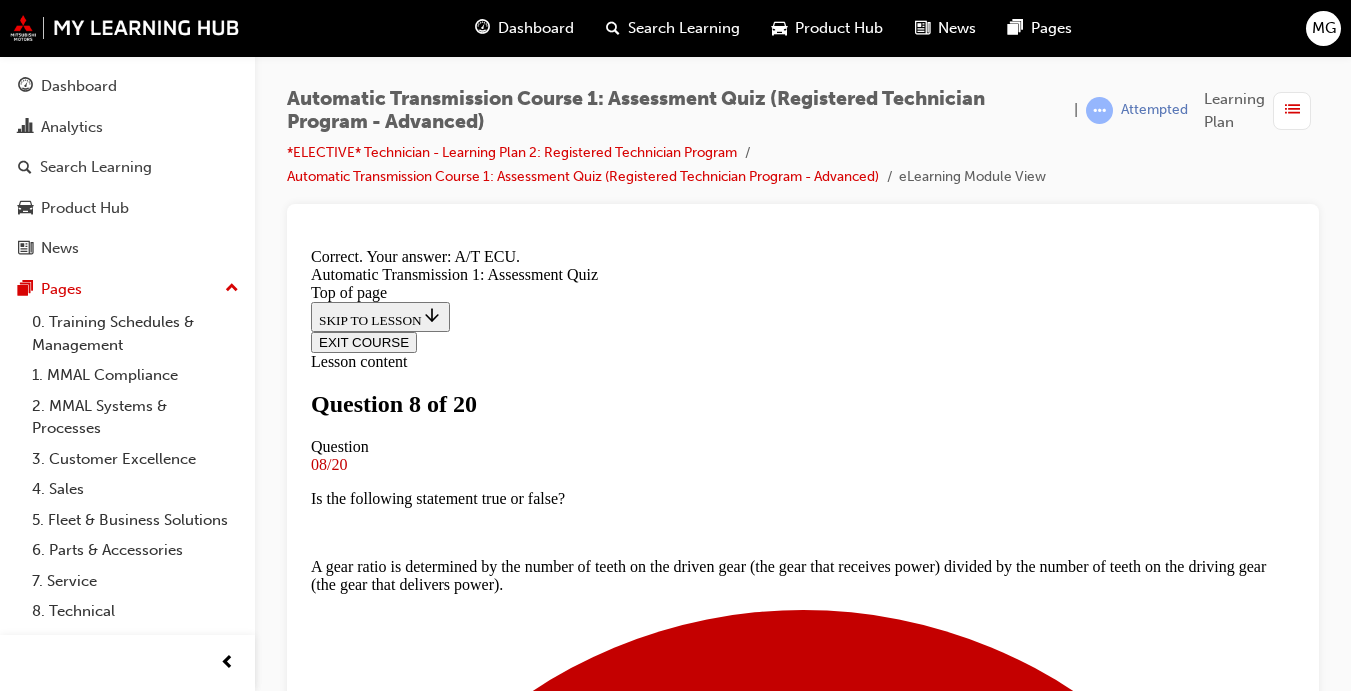 click on "NEXT" at bounding box center [337, 9880] 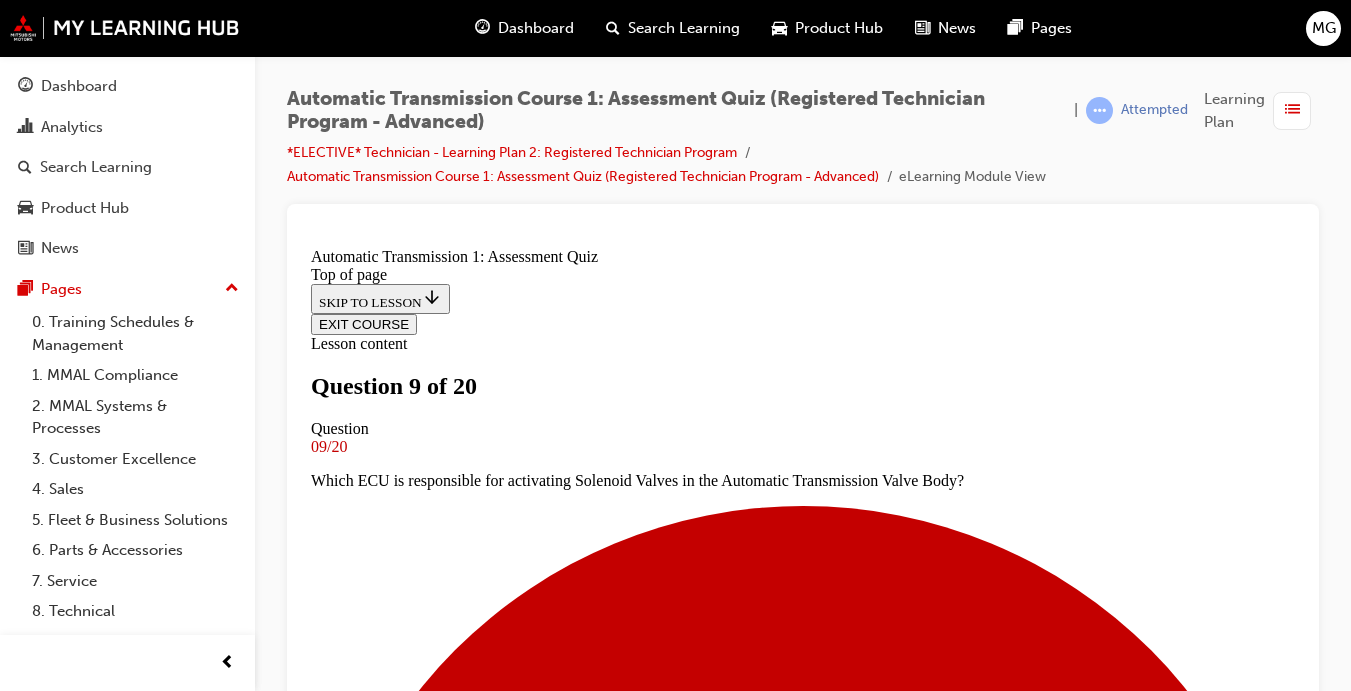 scroll, scrollTop: 245, scrollLeft: 0, axis: vertical 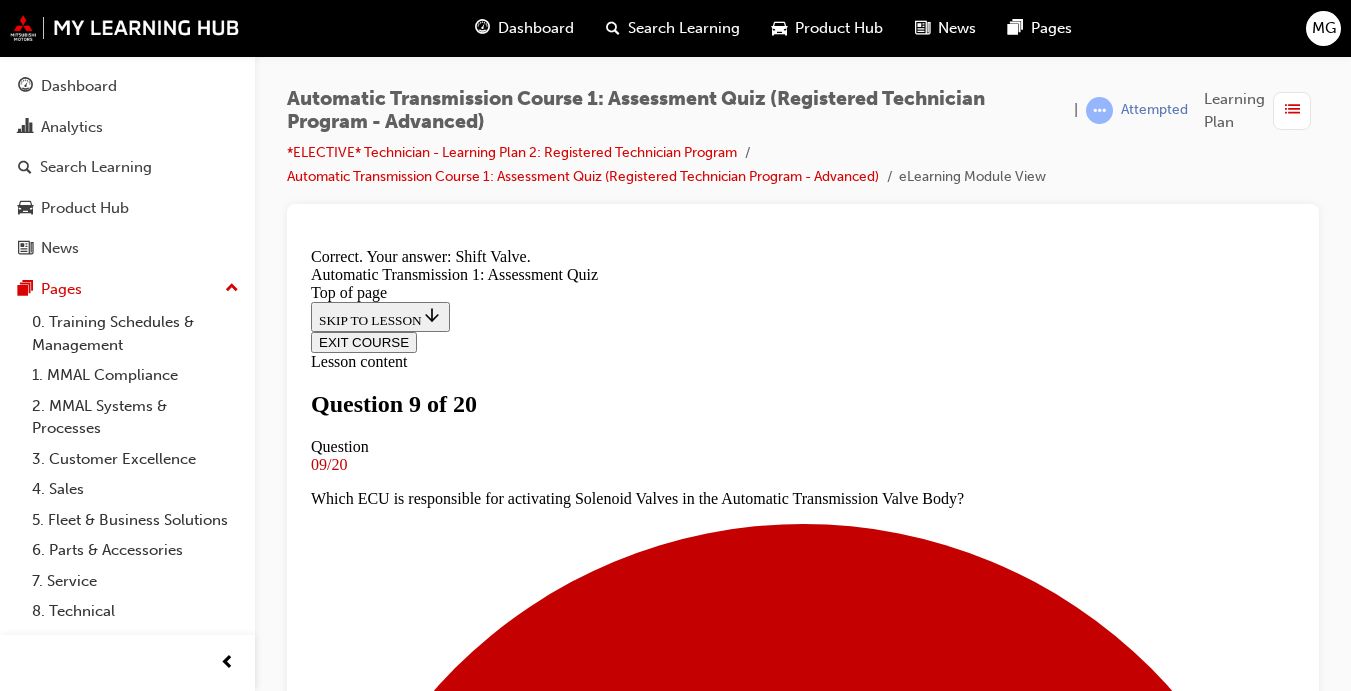 click on "NEXT" at bounding box center (337, 13381) 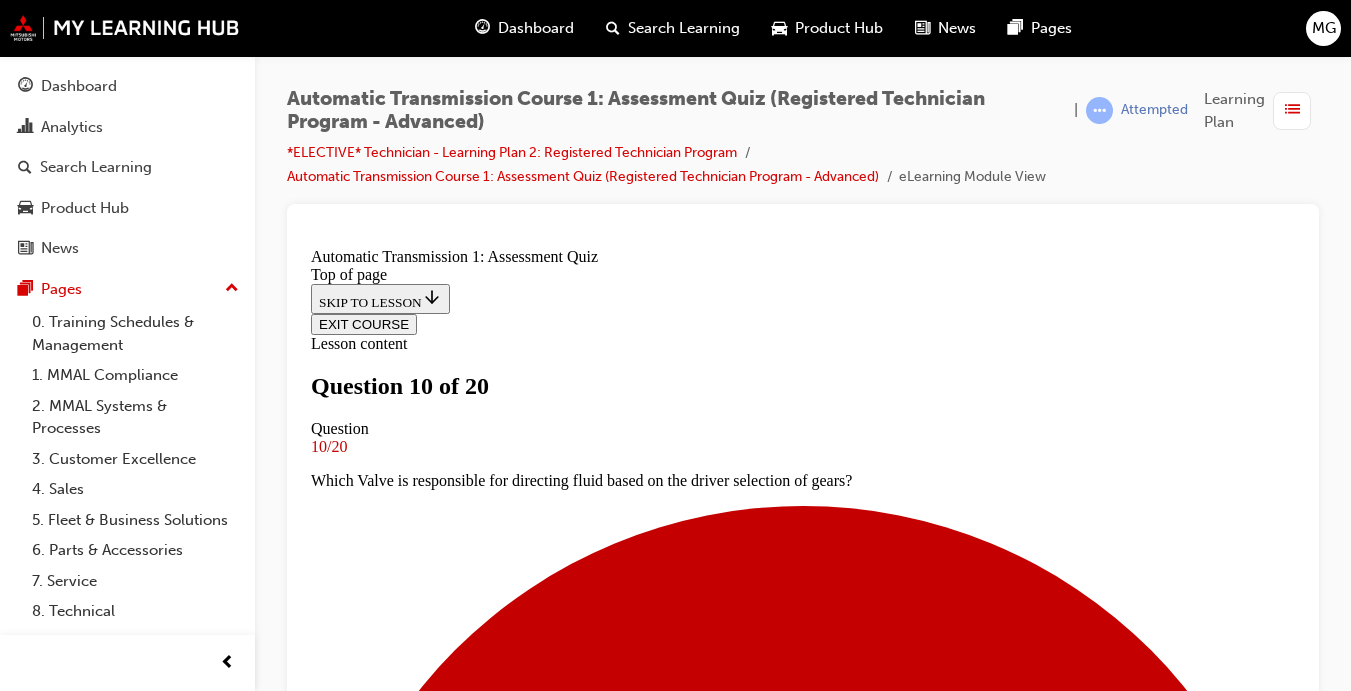 scroll, scrollTop: 216, scrollLeft: 0, axis: vertical 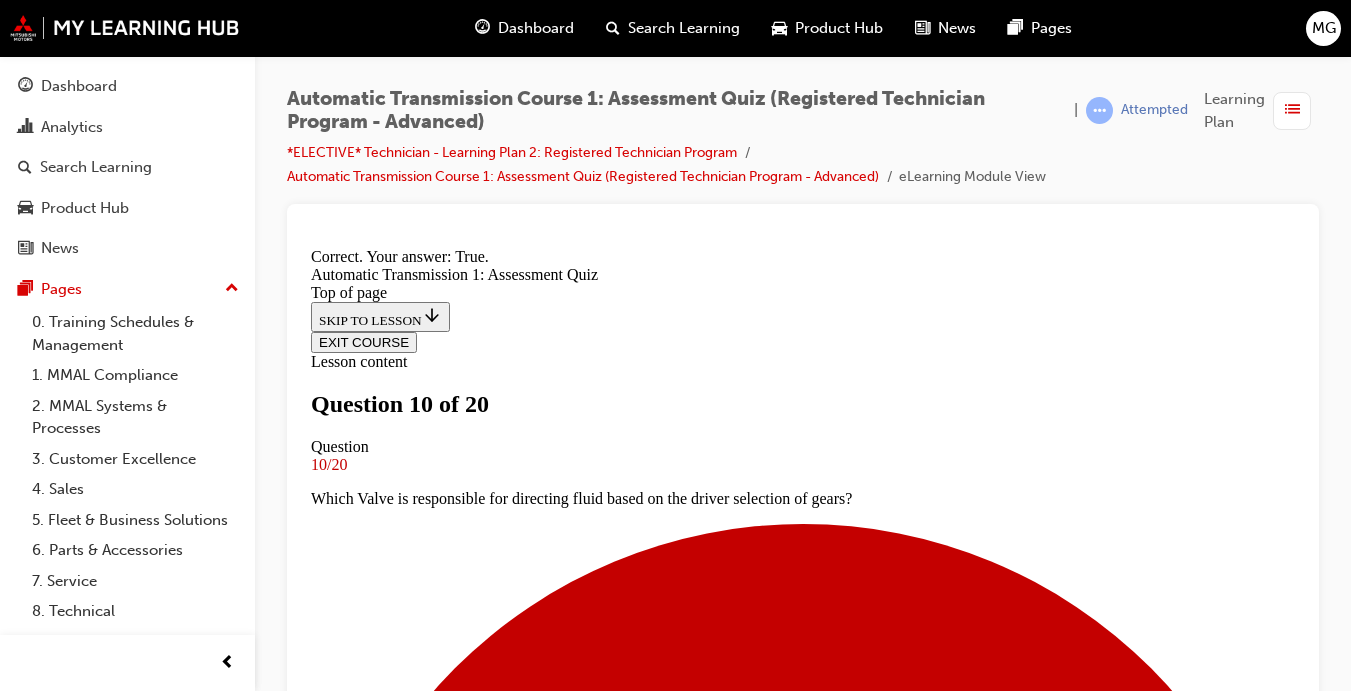click on "NEXT" at bounding box center (337, 11655) 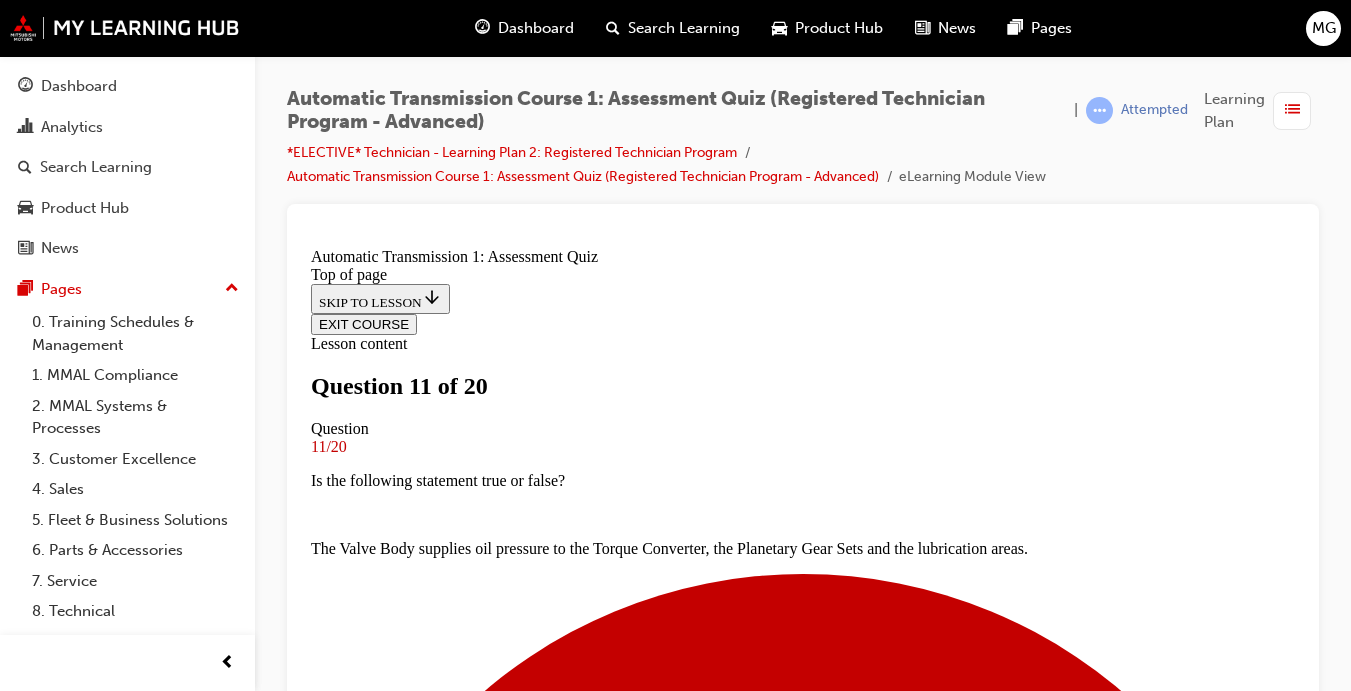 scroll, scrollTop: 3, scrollLeft: 0, axis: vertical 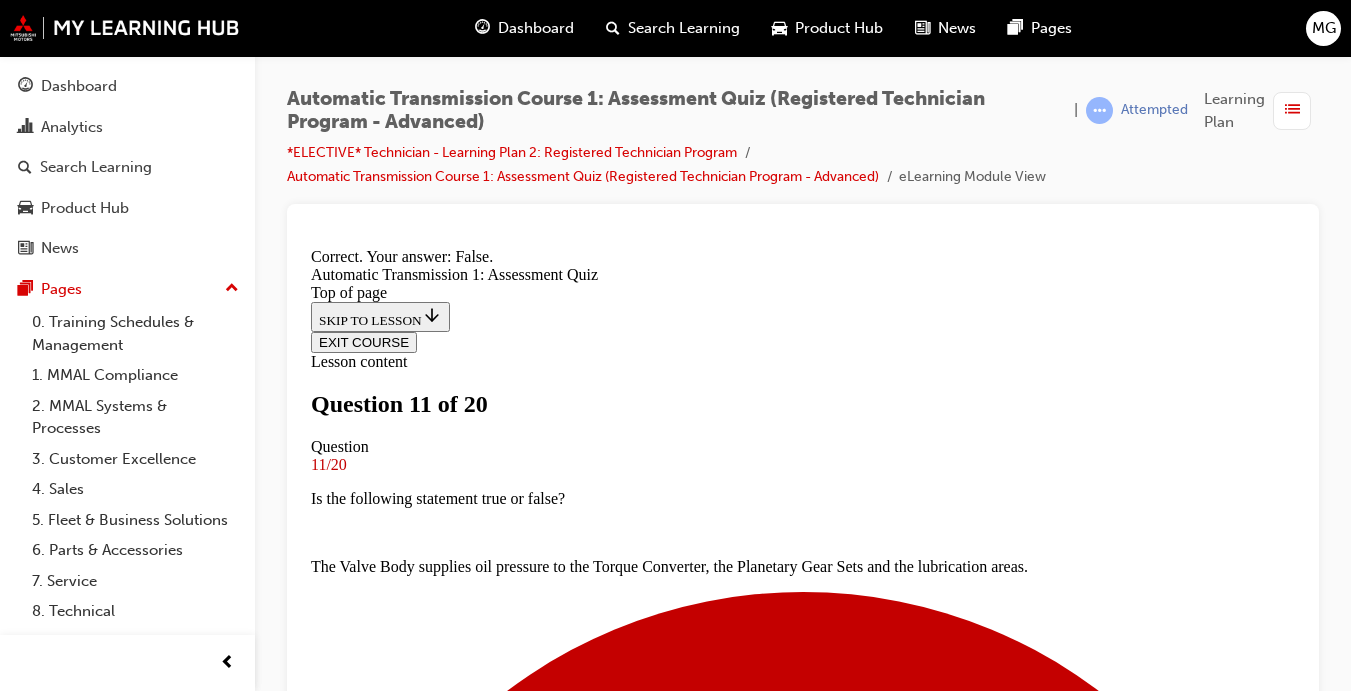 click on "NEXT" at bounding box center [337, 8136] 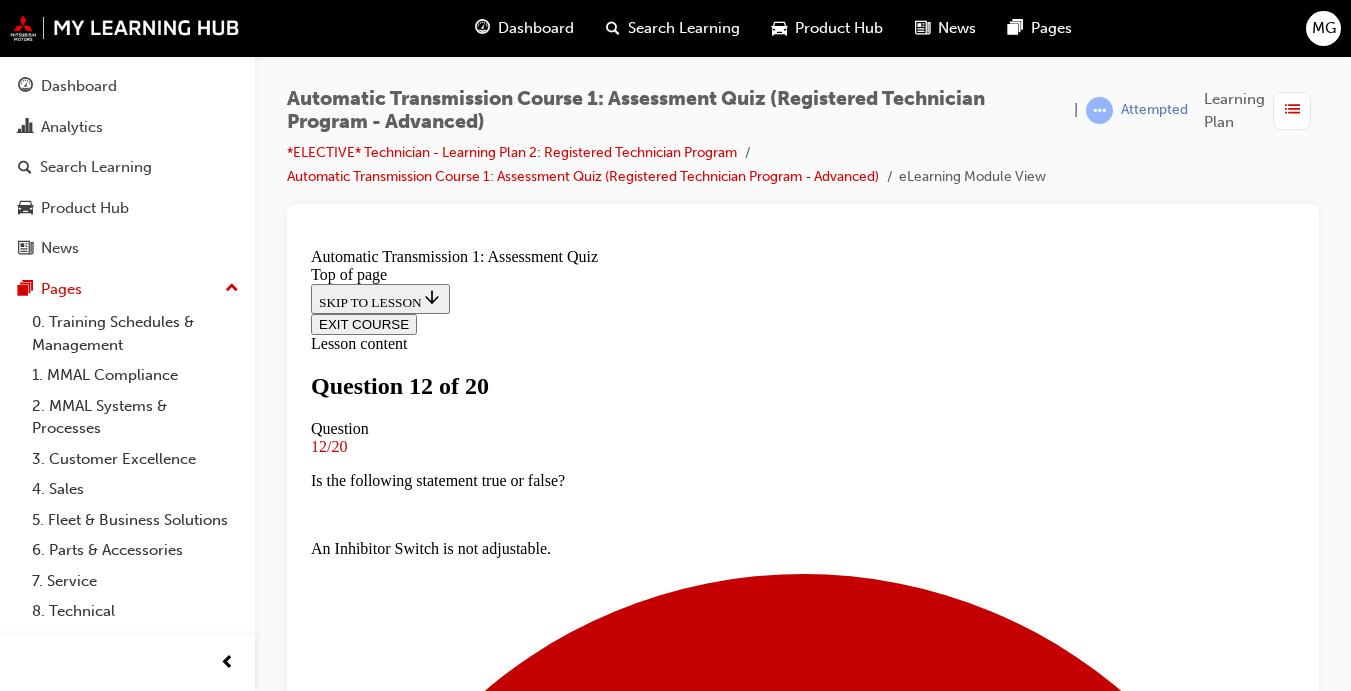 scroll, scrollTop: 268, scrollLeft: 0, axis: vertical 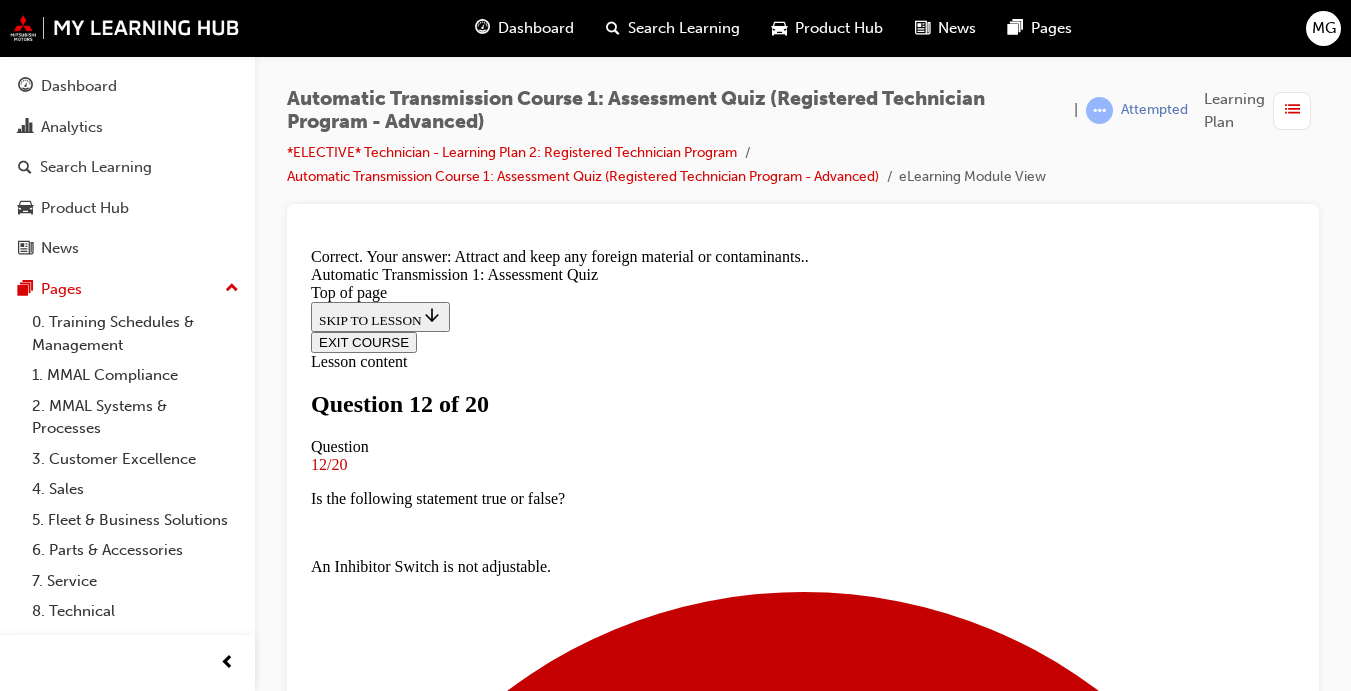 click on "NEXT" at bounding box center (337, 11655) 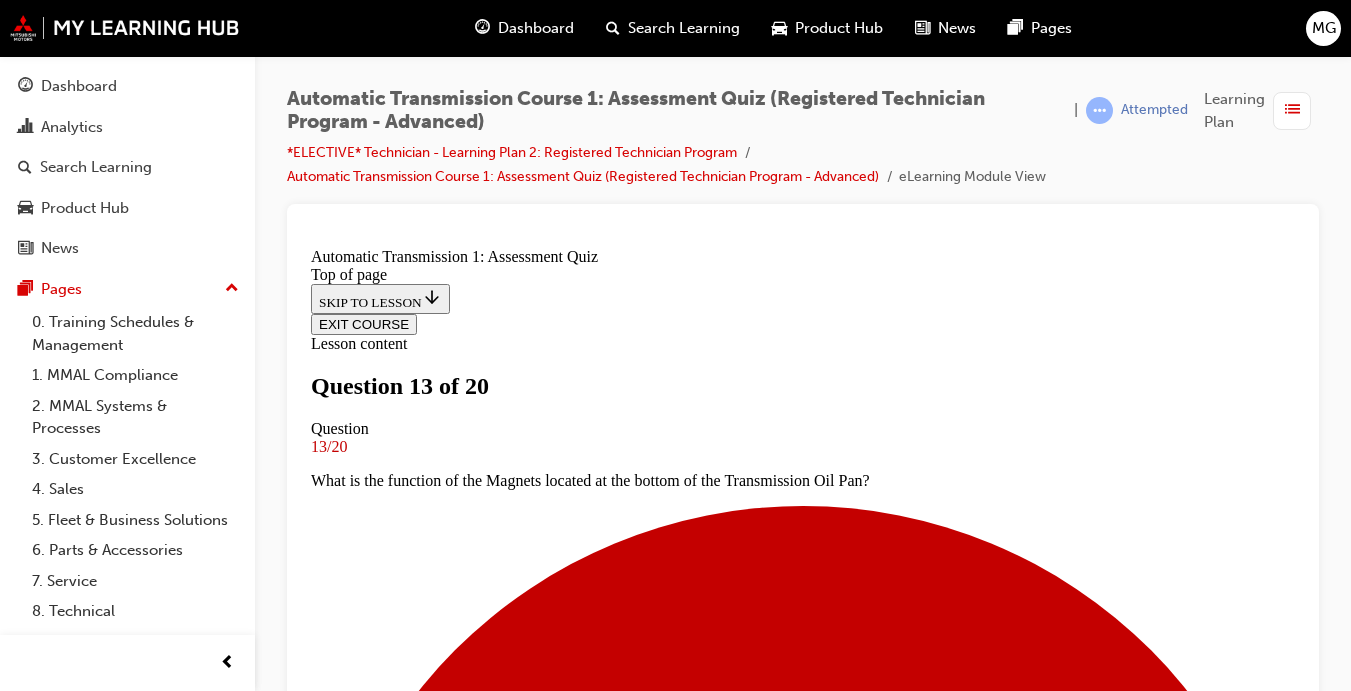 scroll, scrollTop: 261, scrollLeft: 0, axis: vertical 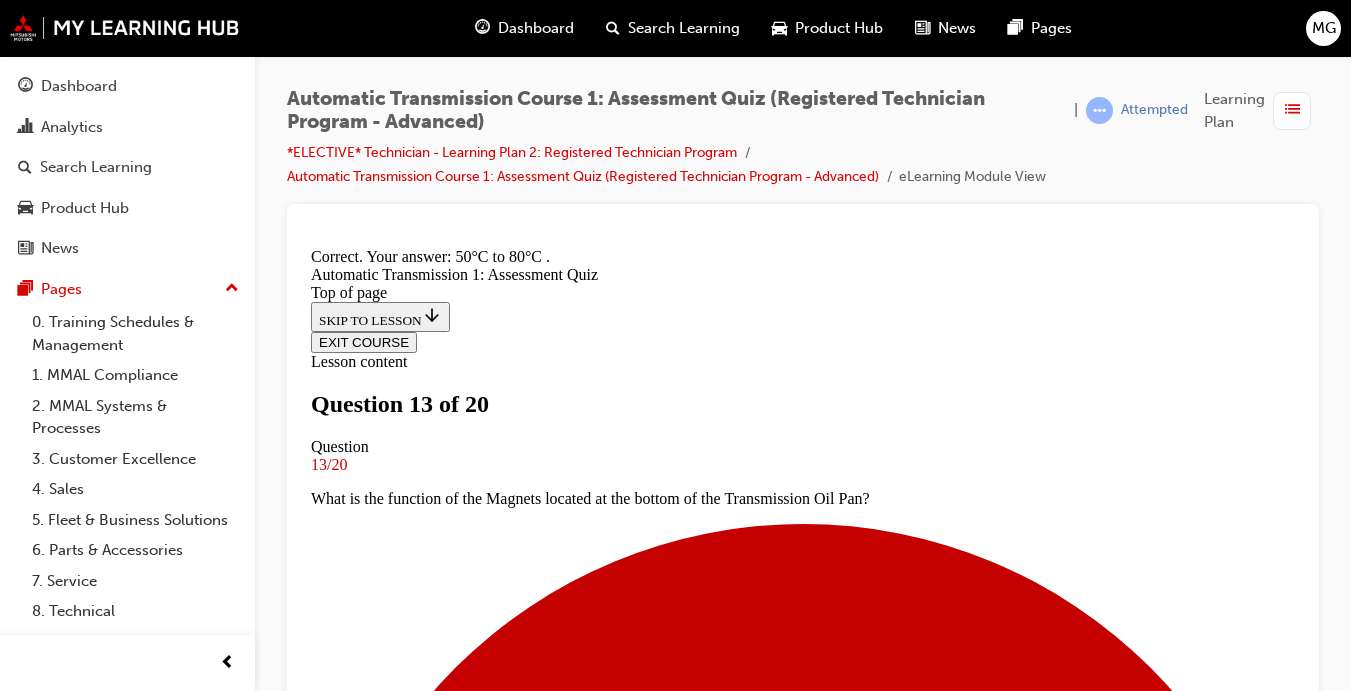 click on "NEXT" at bounding box center (337, 13399) 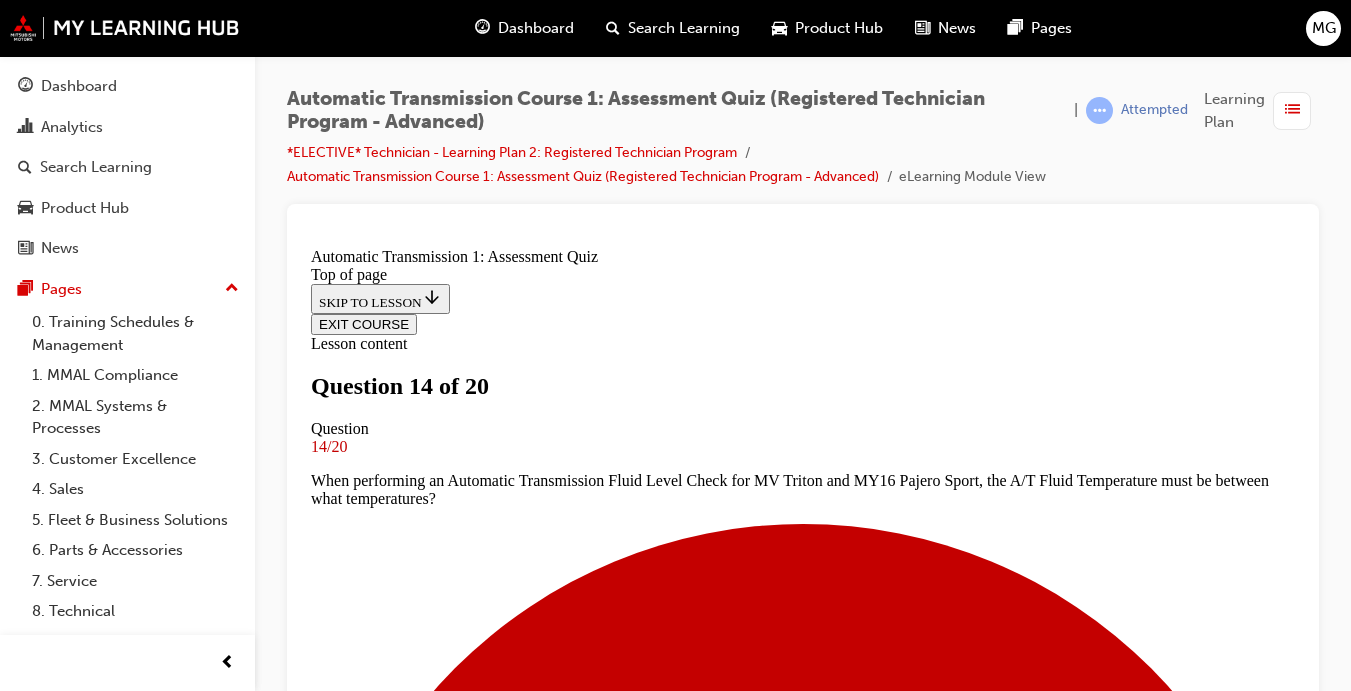 scroll, scrollTop: 279, scrollLeft: 0, axis: vertical 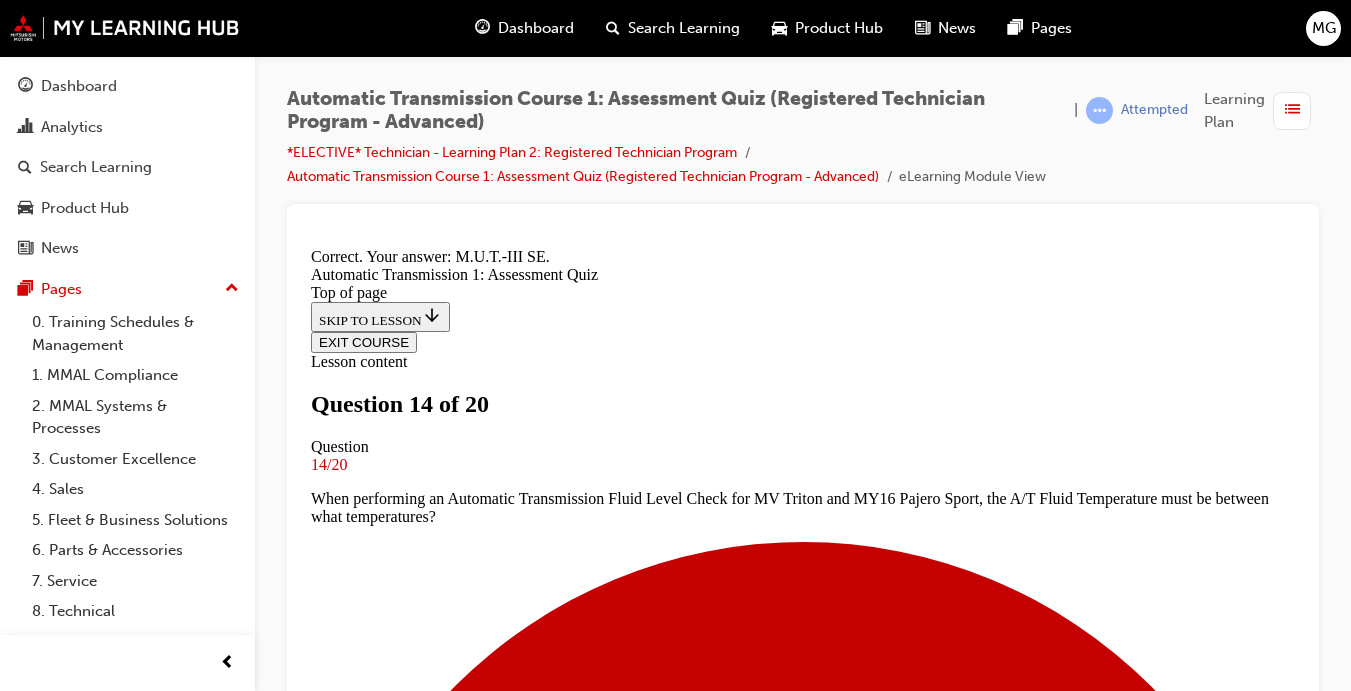 drag, startPoint x: 803, startPoint y: 608, endPoint x: 791, endPoint y: 624, distance: 20 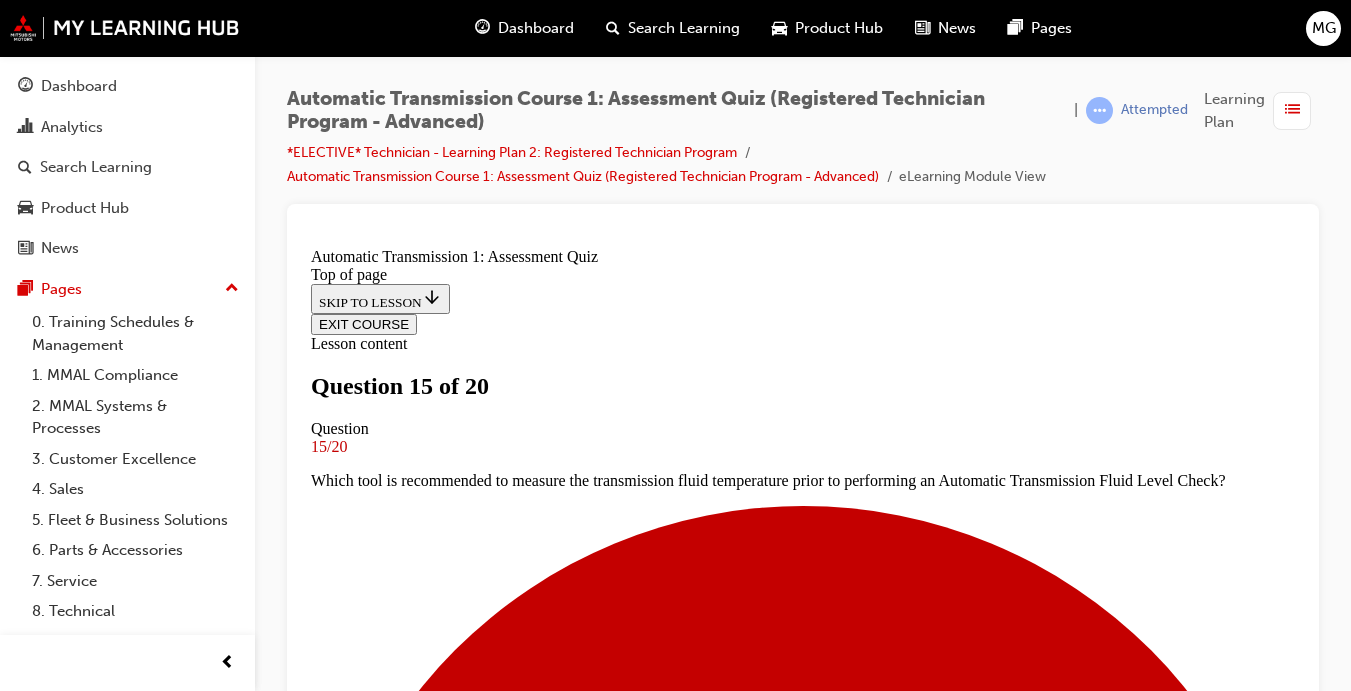 scroll, scrollTop: 215, scrollLeft: 0, axis: vertical 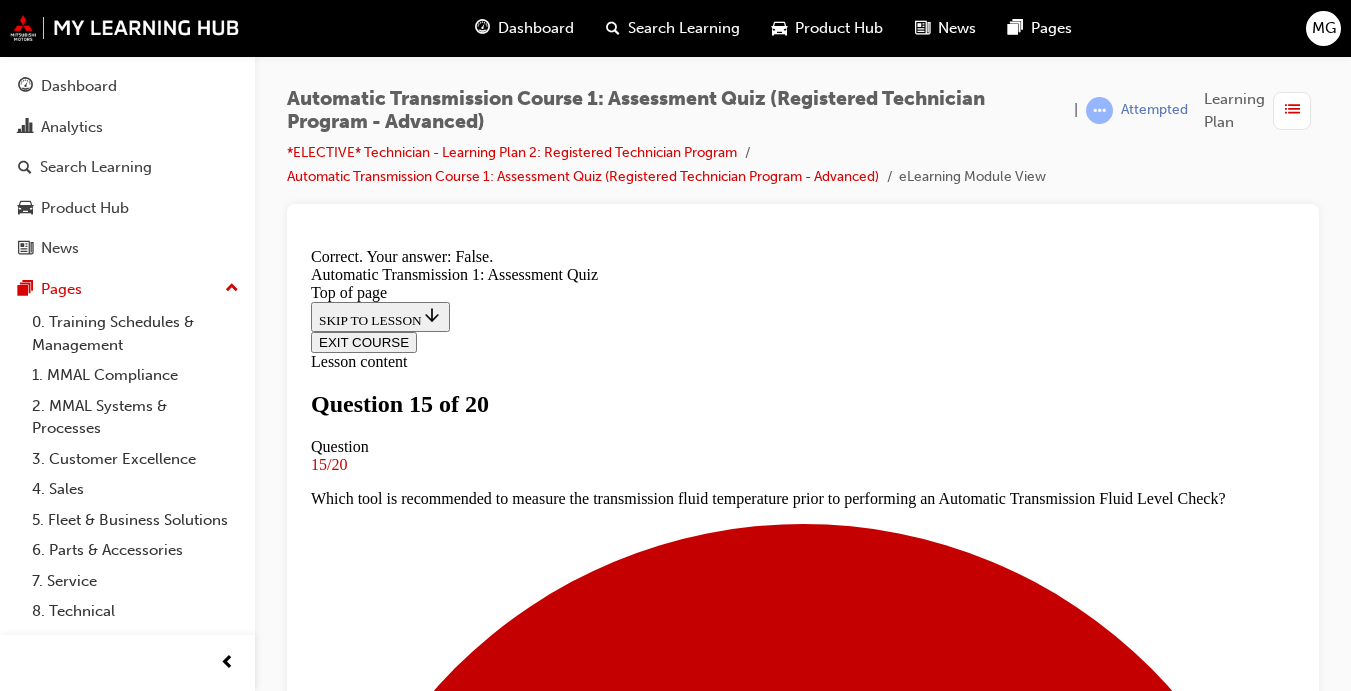 click on "NEXT" at bounding box center [337, 11655] 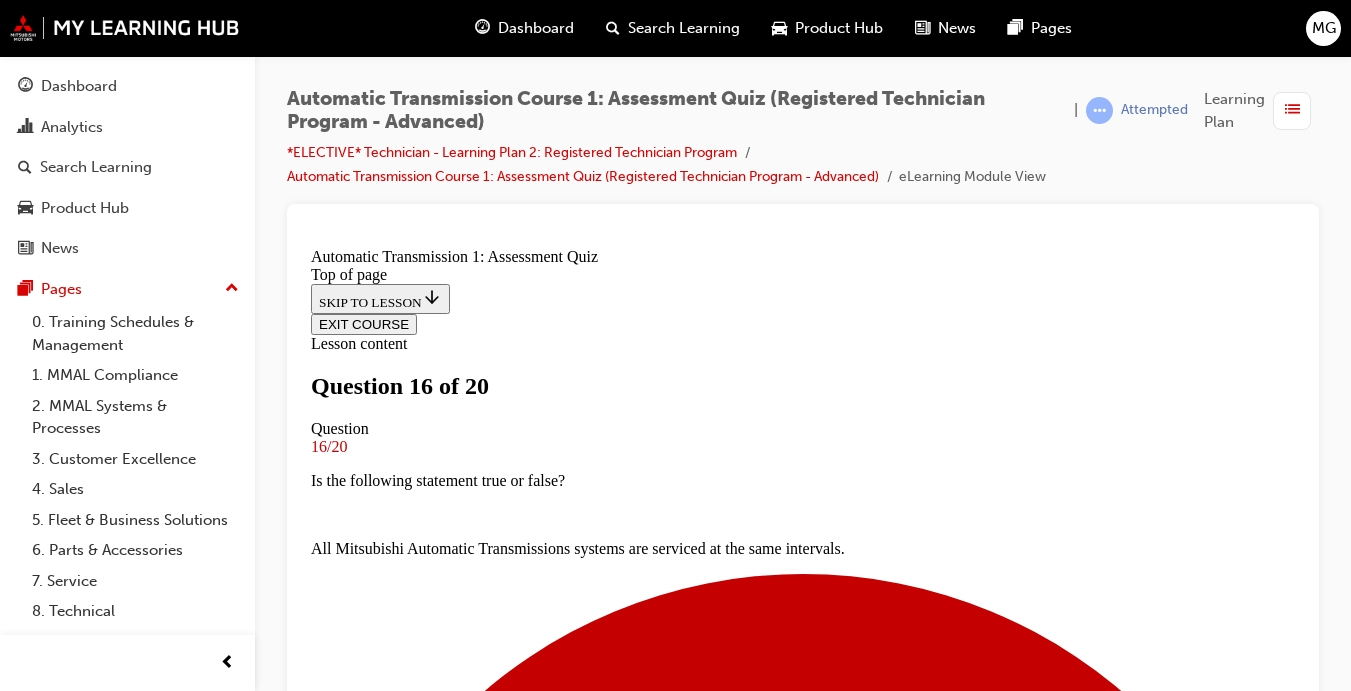 scroll, scrollTop: 222, scrollLeft: 0, axis: vertical 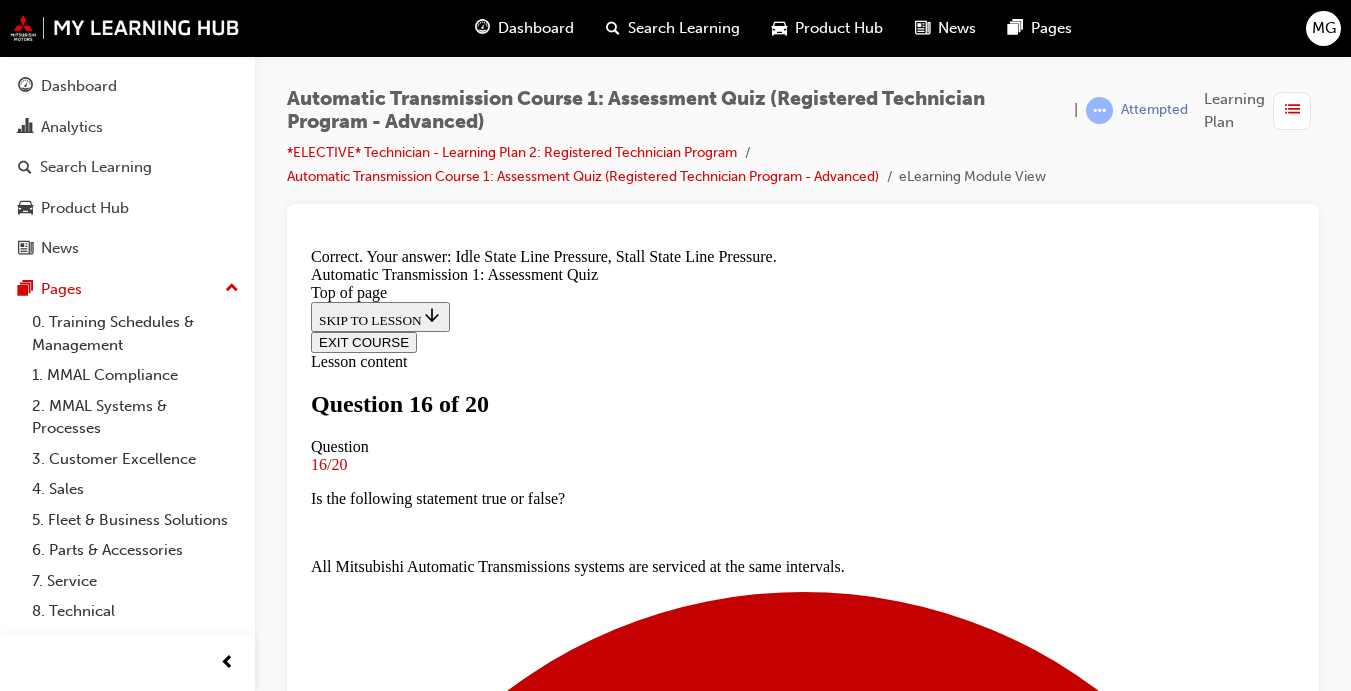 click on "NEXT" at bounding box center (337, 7515) 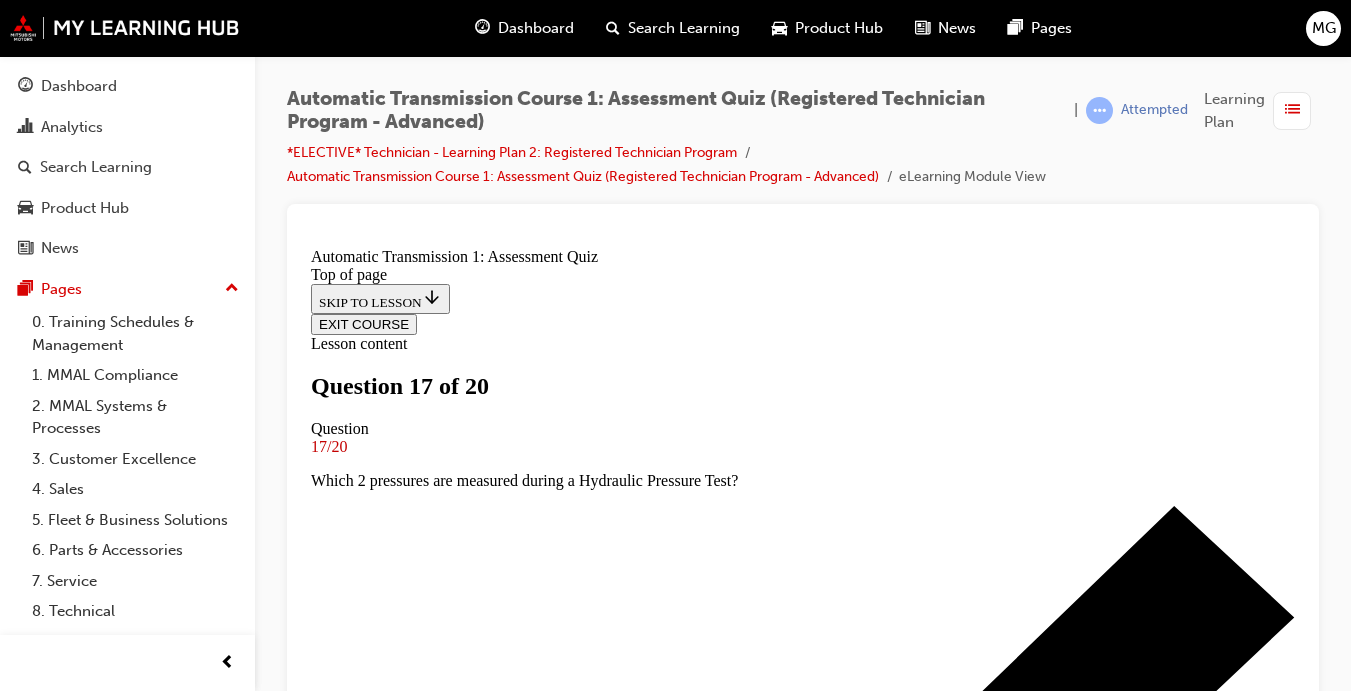 scroll, scrollTop: 266, scrollLeft: 0, axis: vertical 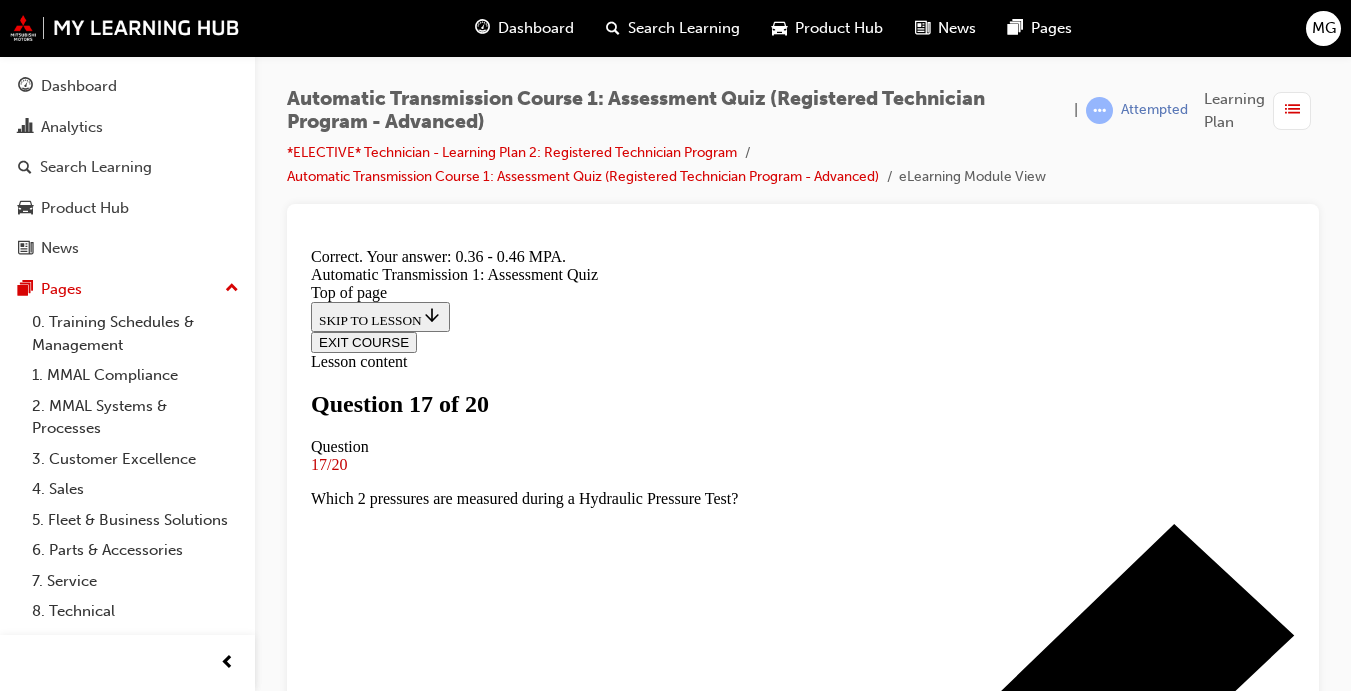 click on "NEXT" at bounding box center (337, 11034) 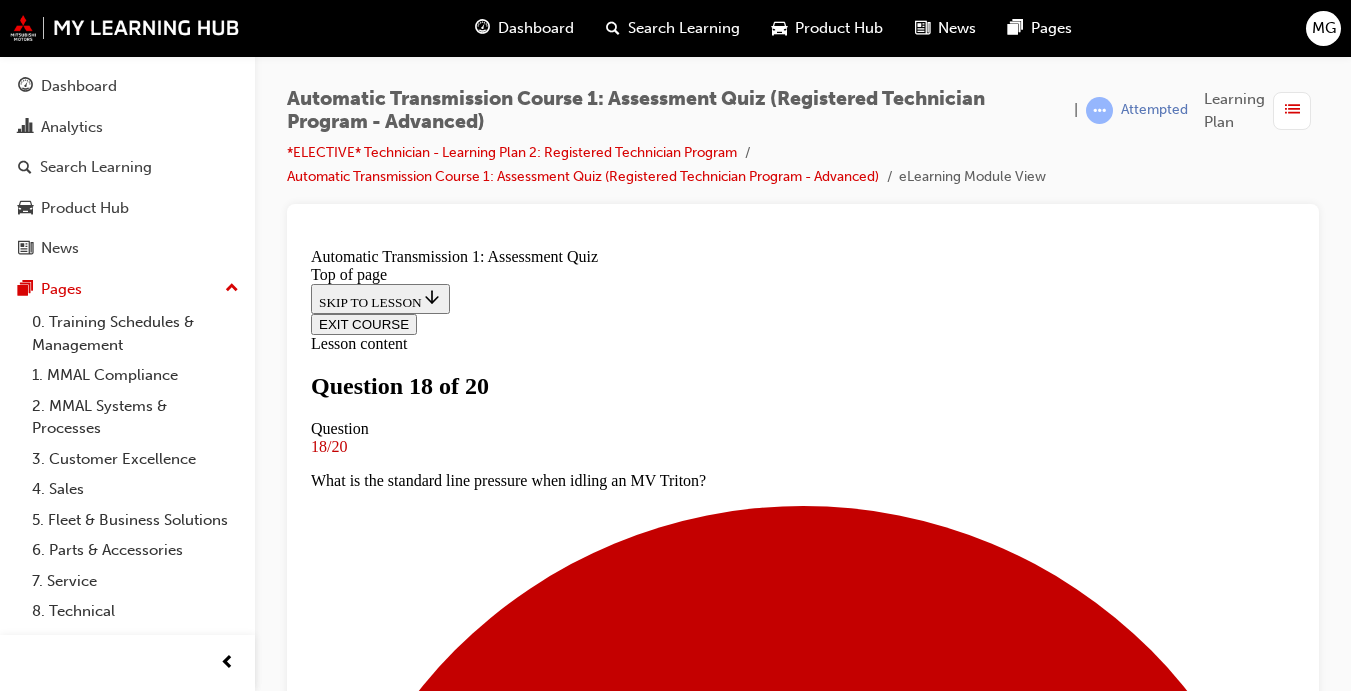 scroll, scrollTop: 284, scrollLeft: 0, axis: vertical 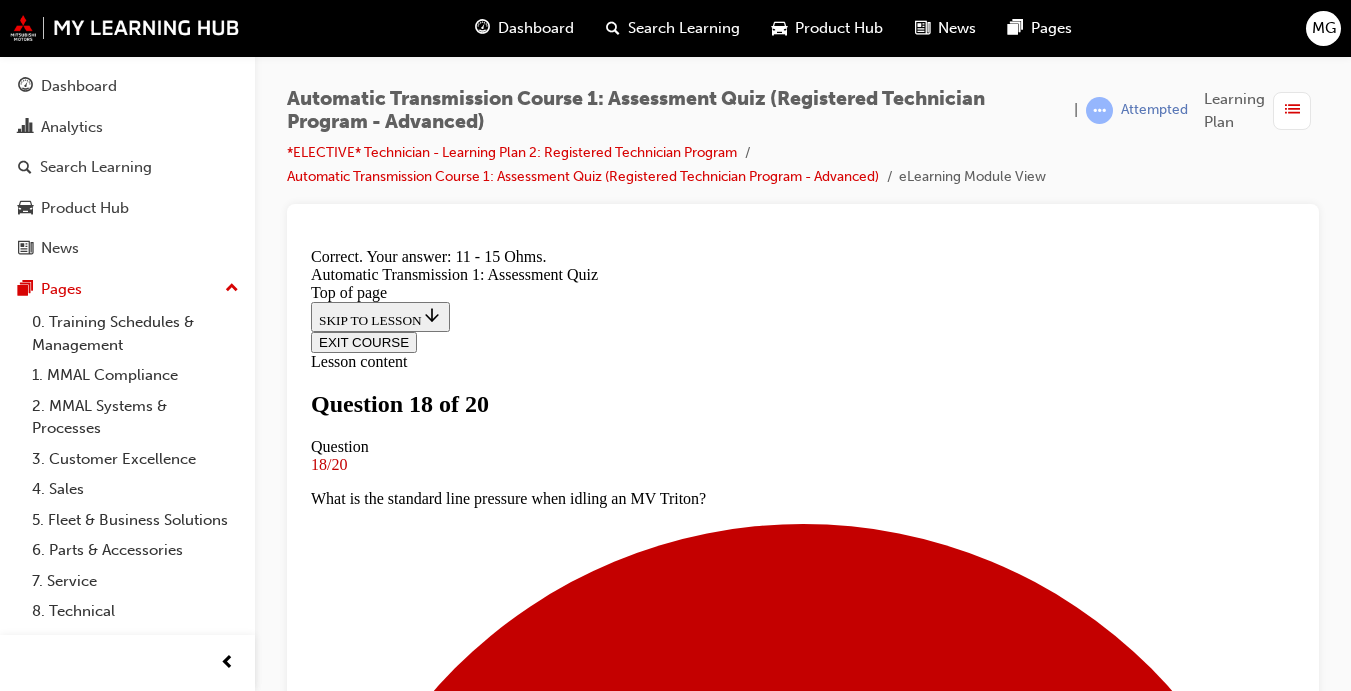 click on "NEXT" at bounding box center [337, 15175] 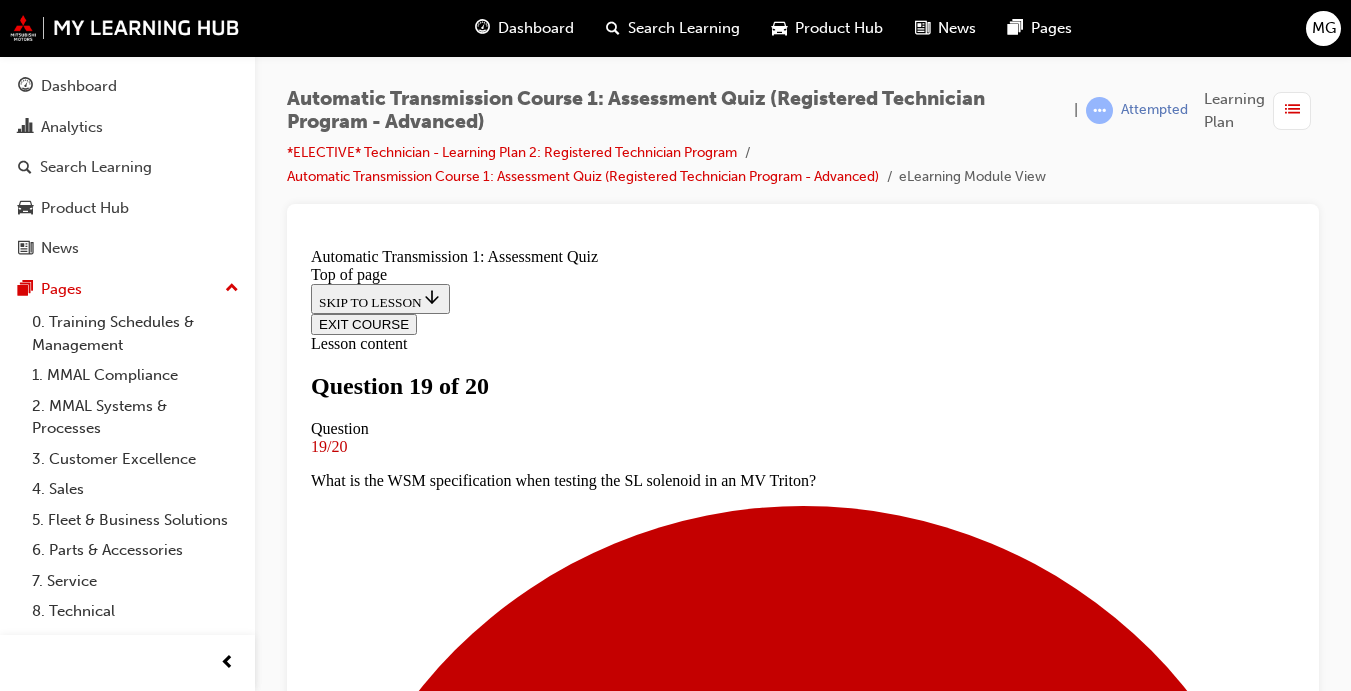 scroll, scrollTop: 3, scrollLeft: 0, axis: vertical 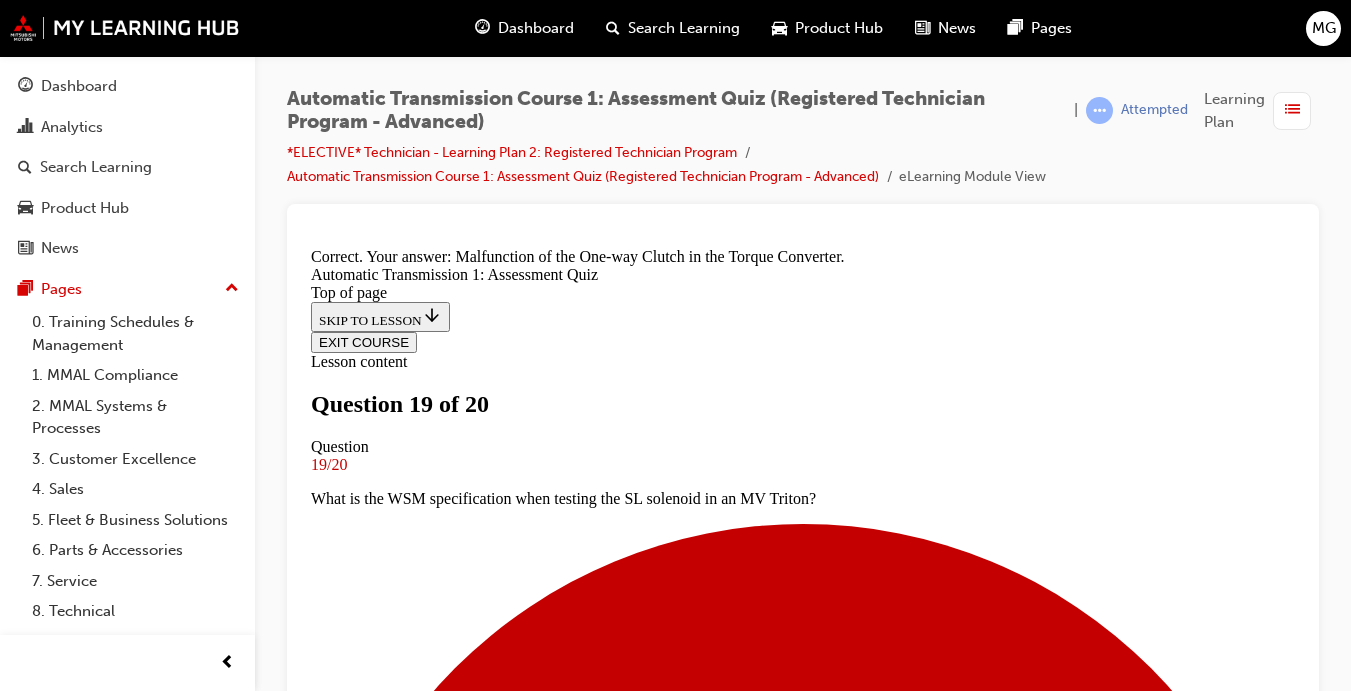 click on "NEXT" at bounding box center (337, 15193) 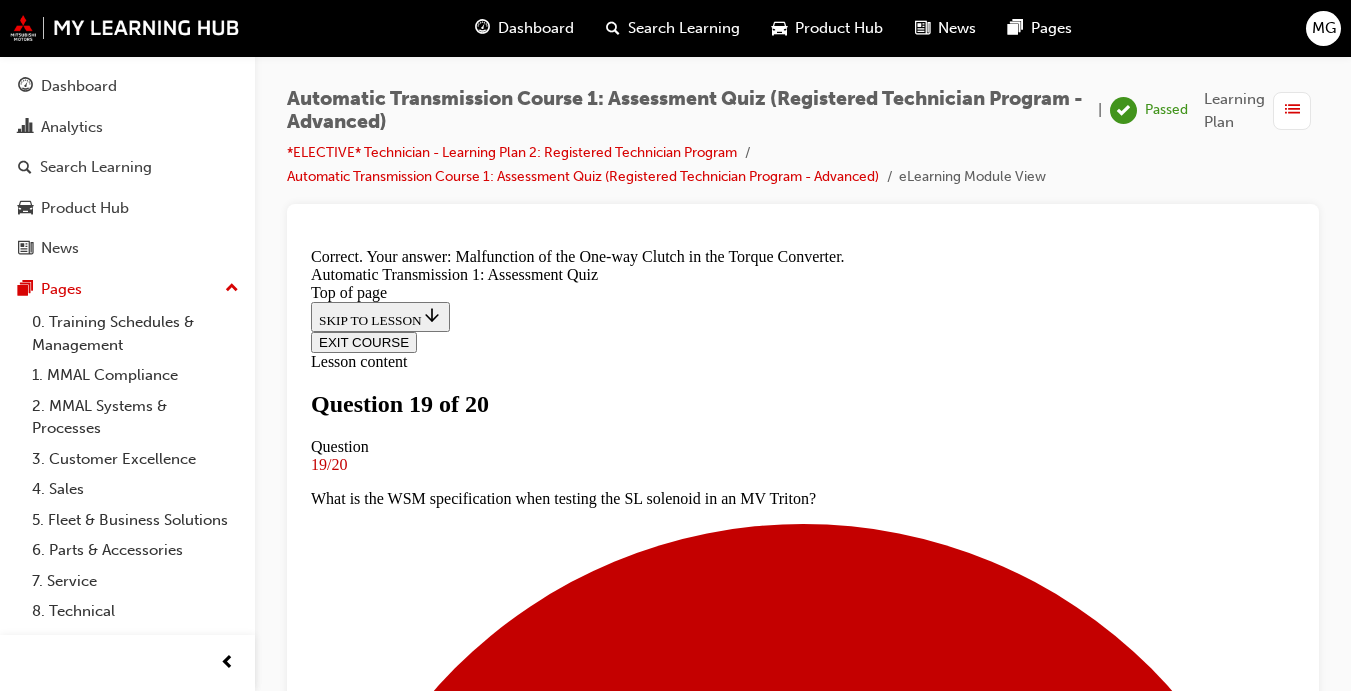 scroll, scrollTop: 529, scrollLeft: 0, axis: vertical 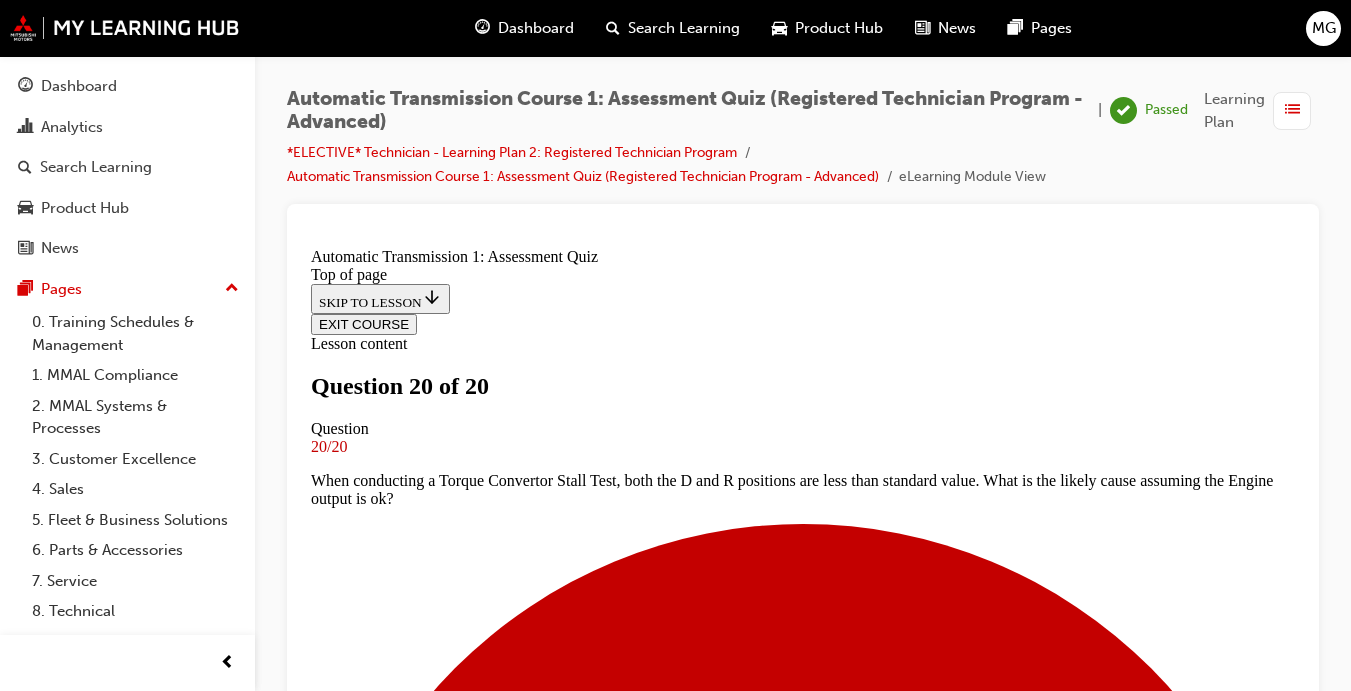 click on "Continue" at bounding box center [436, 8556] 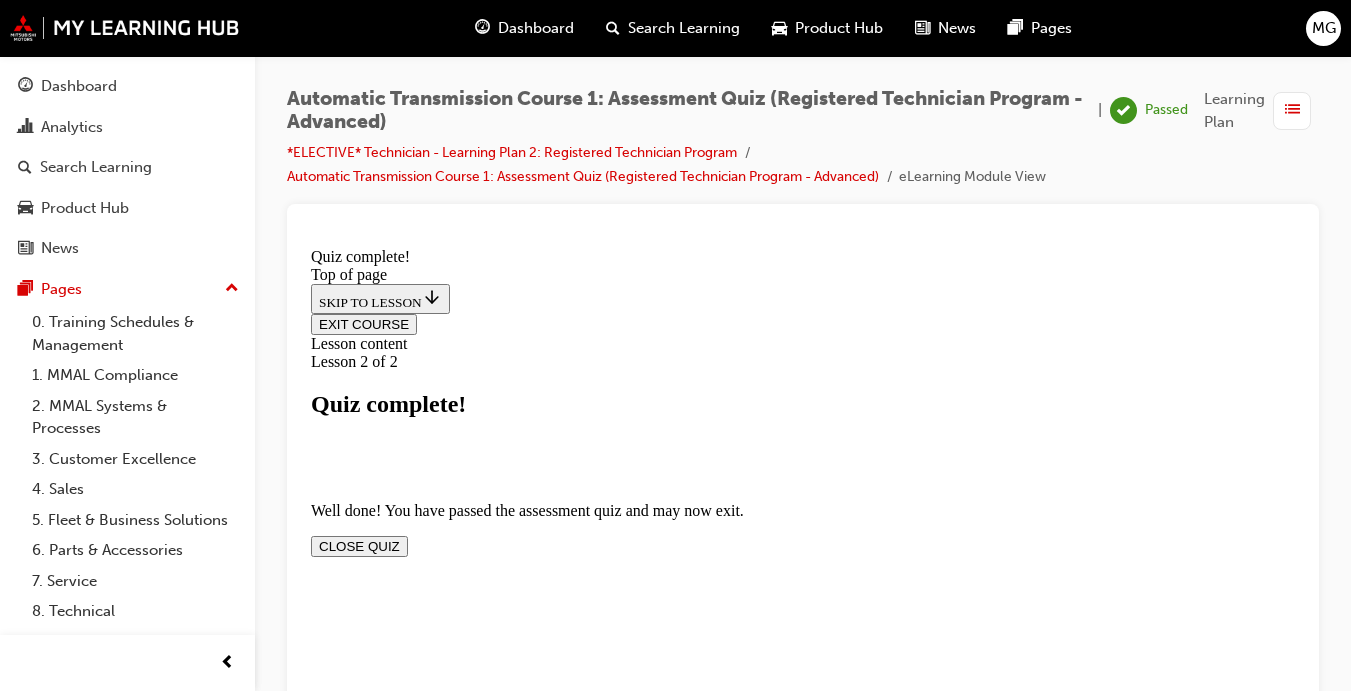 click on "CLOSE QUIZ" at bounding box center (359, 546) 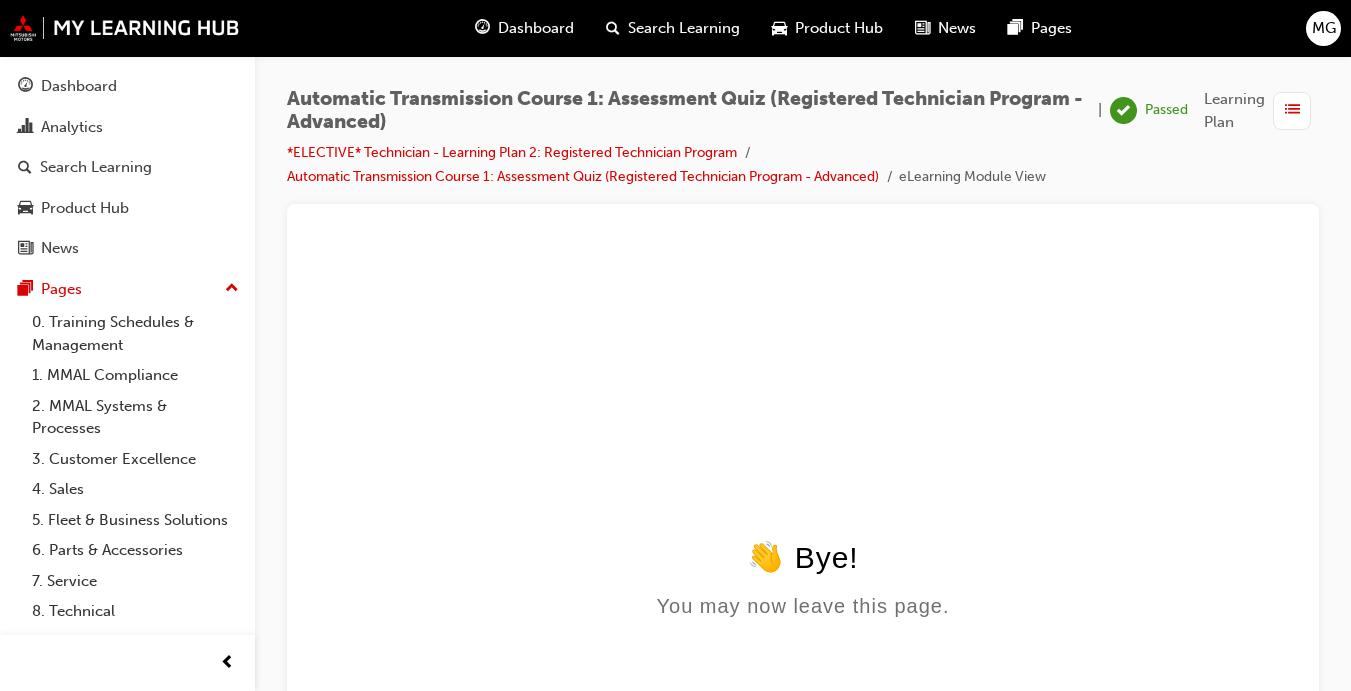 scroll, scrollTop: 0, scrollLeft: 0, axis: both 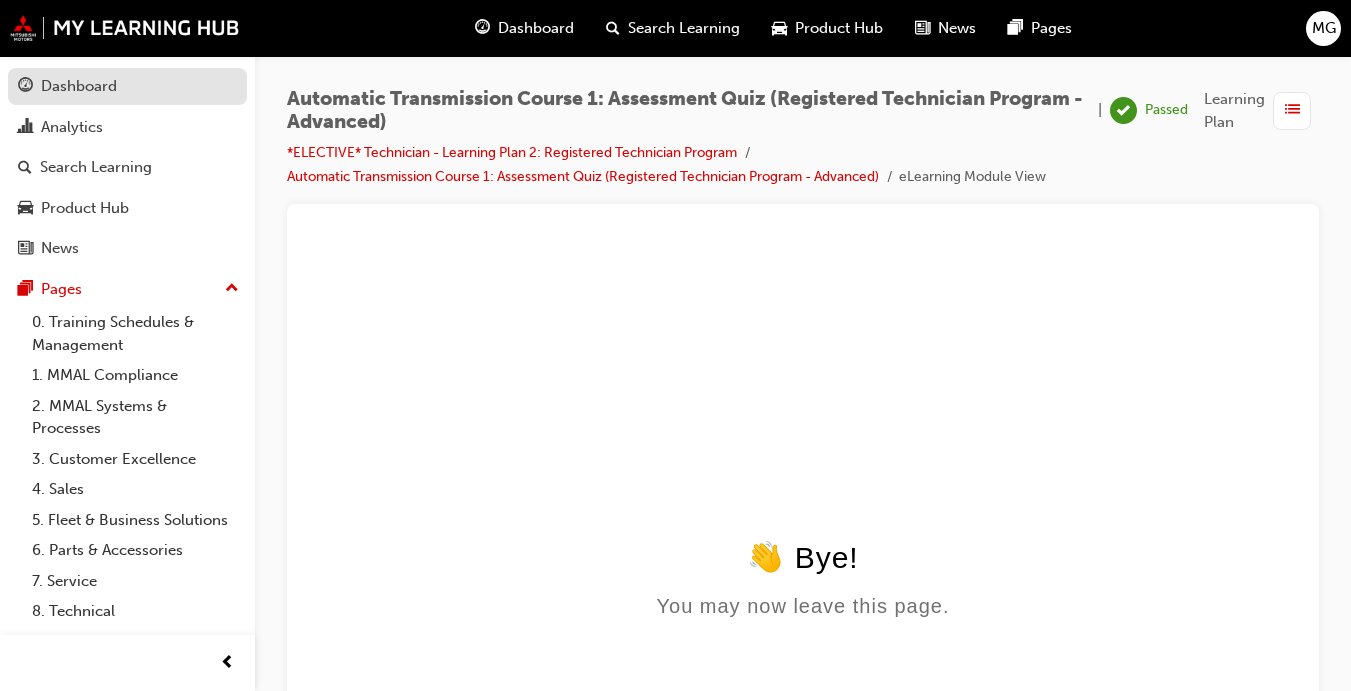click on "Dashboard" at bounding box center [79, 86] 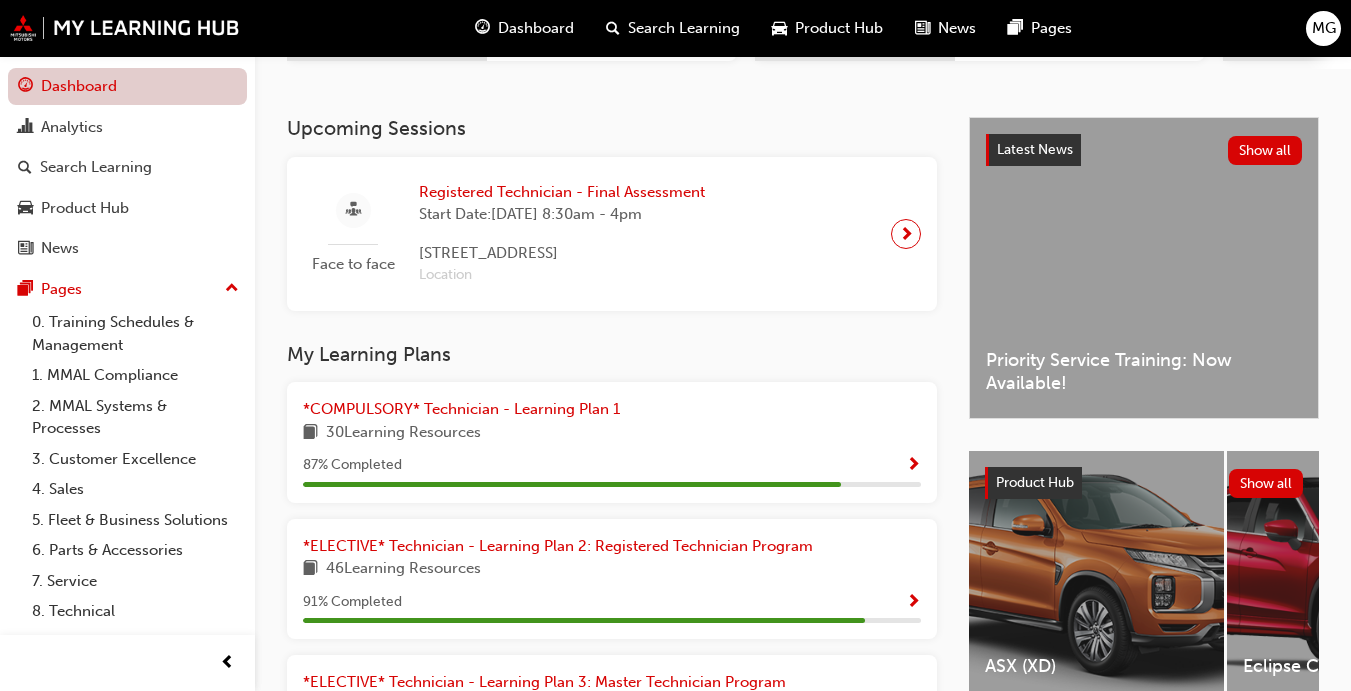 scroll, scrollTop: 398, scrollLeft: 0, axis: vertical 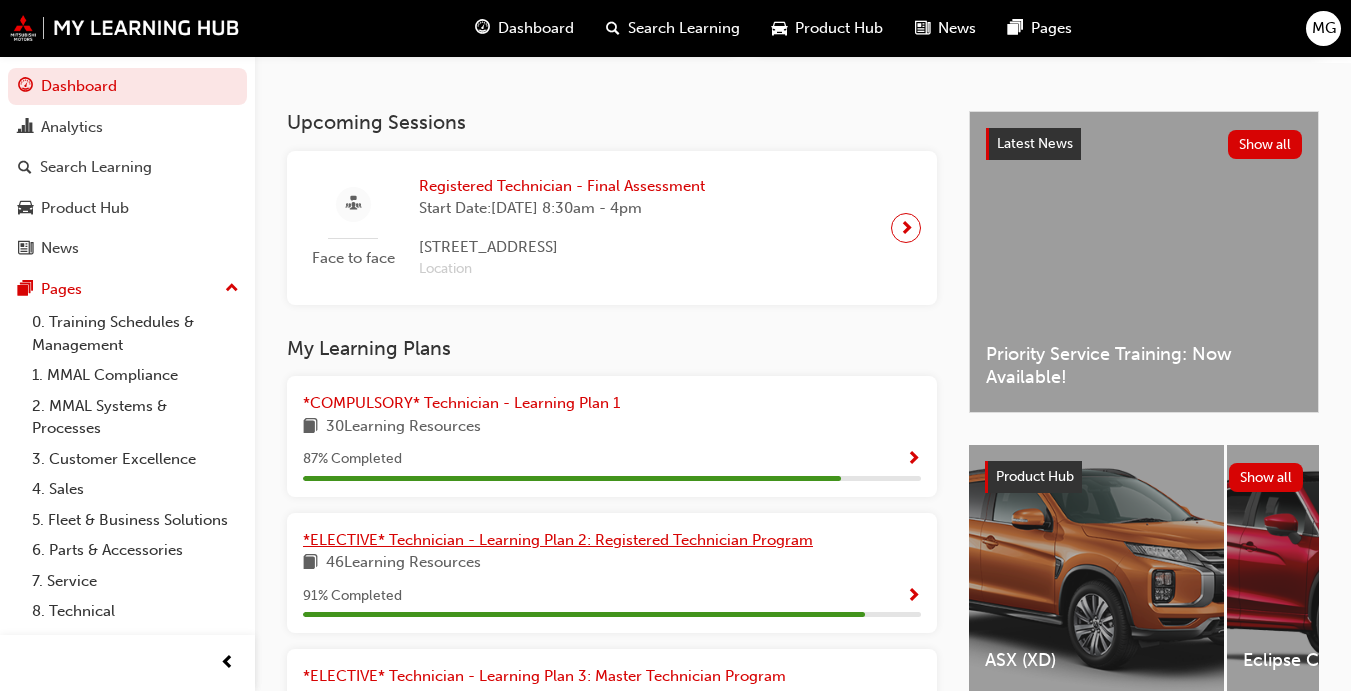 click on "*ELECTIVE* Technician - Learning Plan 2: Registered Technician Program" at bounding box center (558, 540) 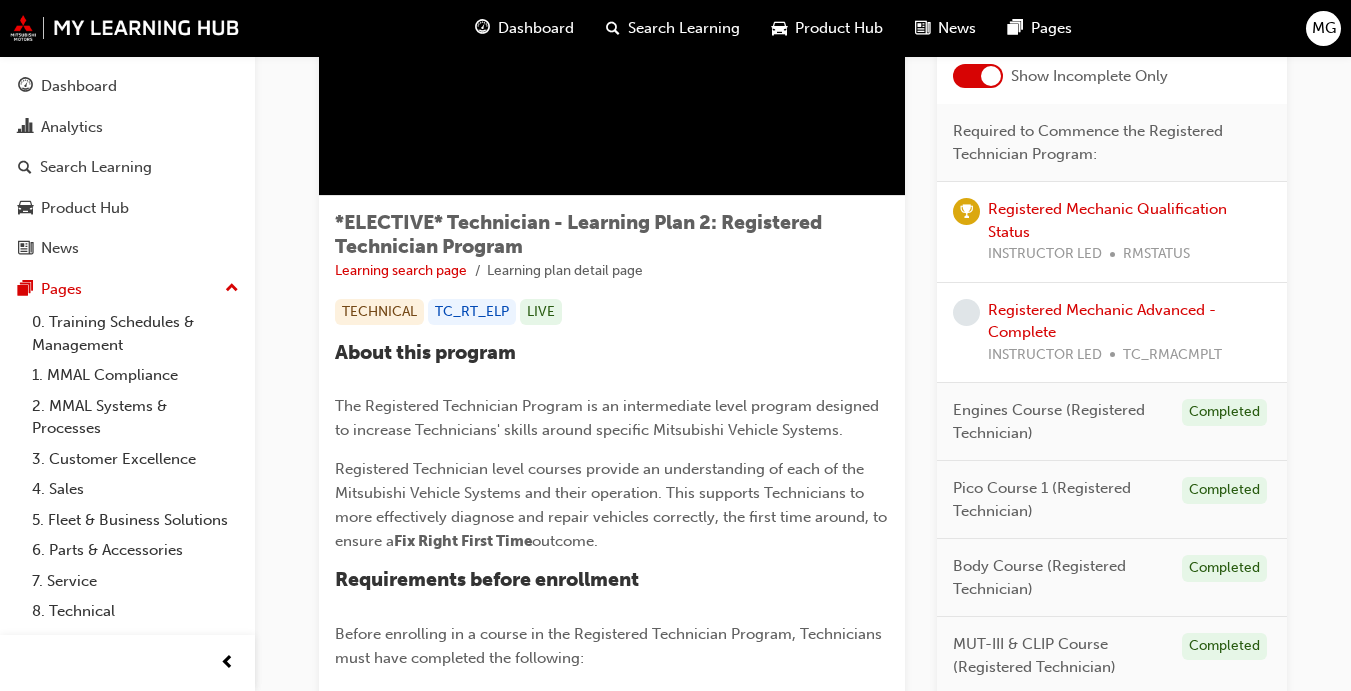scroll, scrollTop: 0, scrollLeft: 0, axis: both 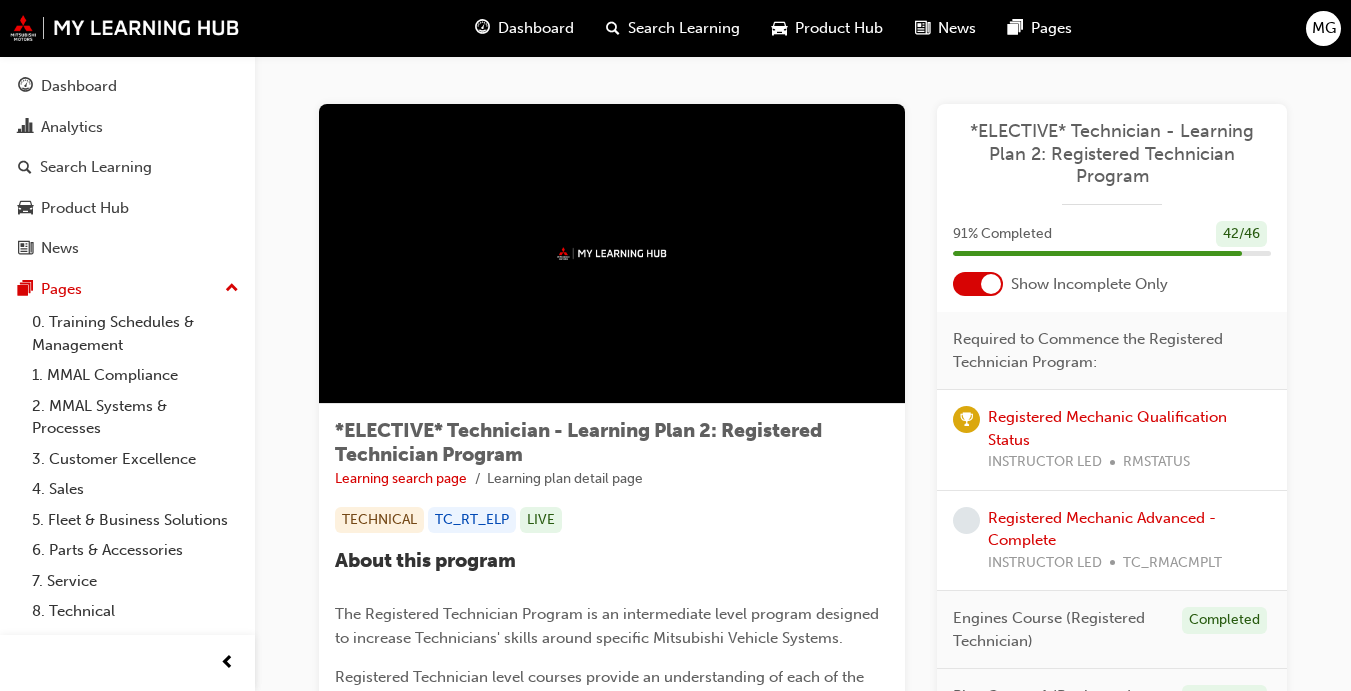 click at bounding box center [978, 284] 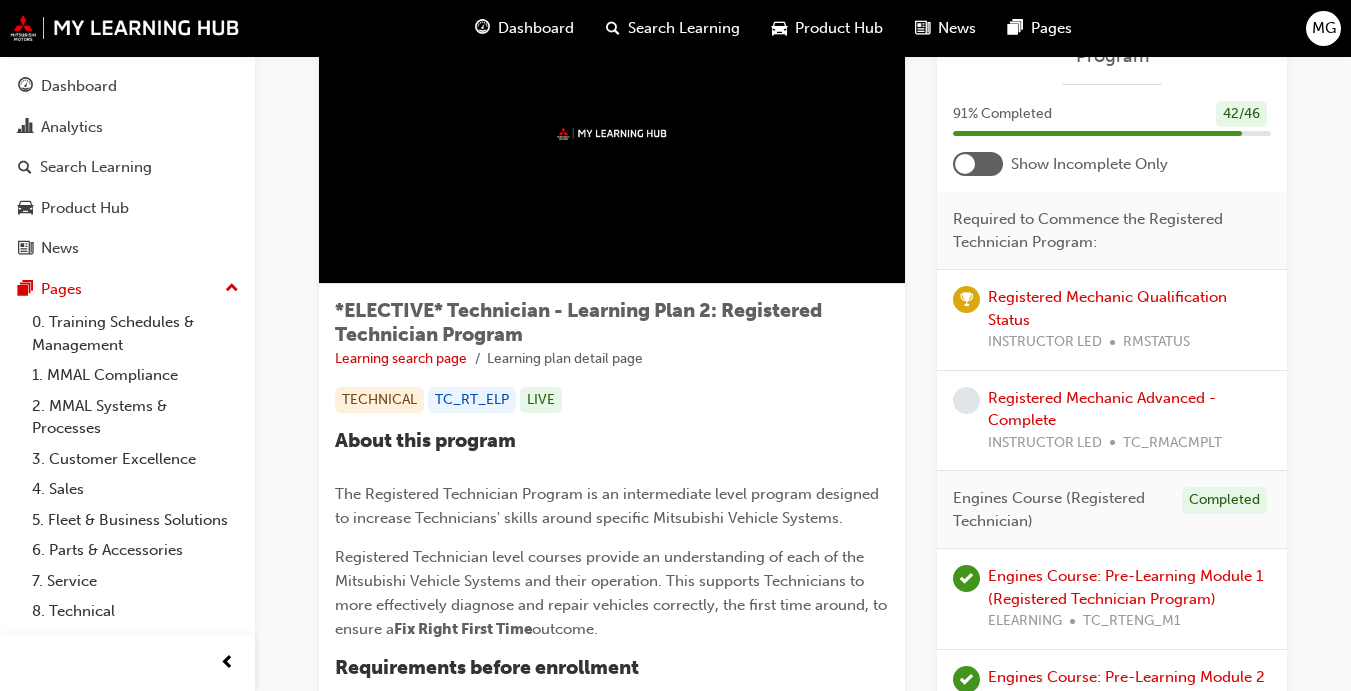 scroll, scrollTop: 133, scrollLeft: 0, axis: vertical 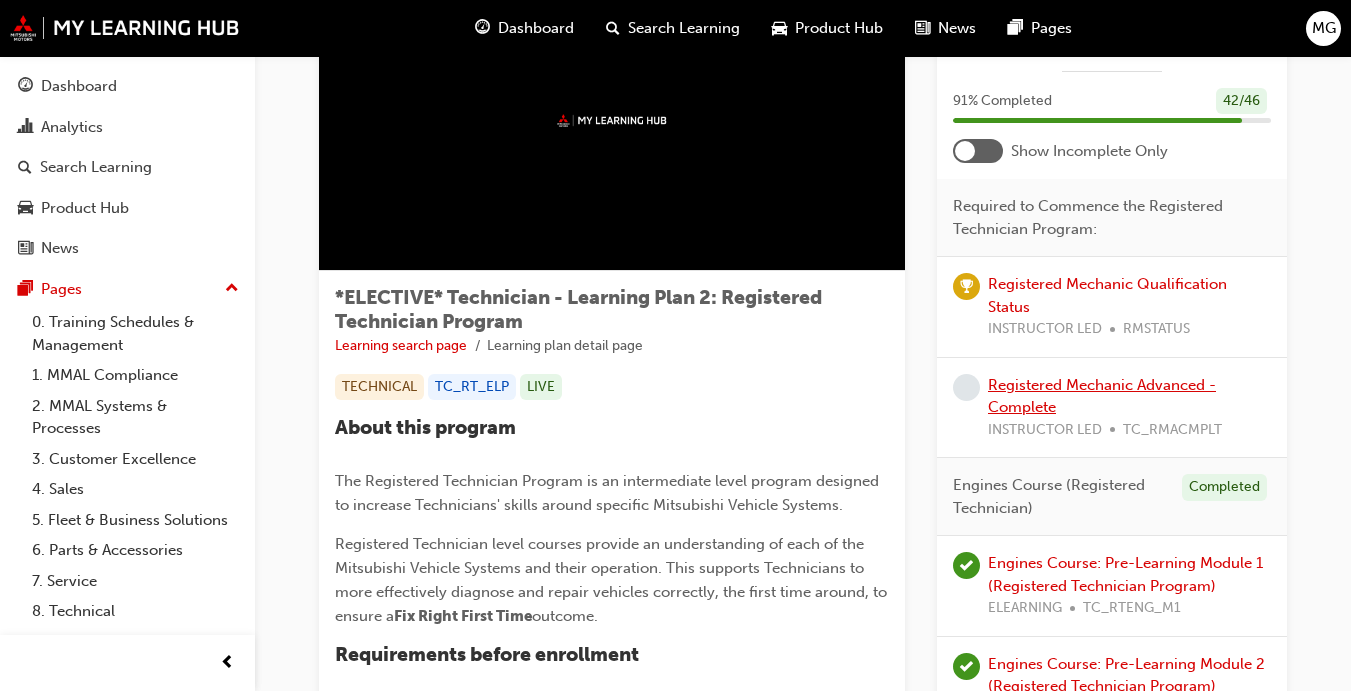 click on "Registered Mechanic Advanced - Complete" at bounding box center [1102, 396] 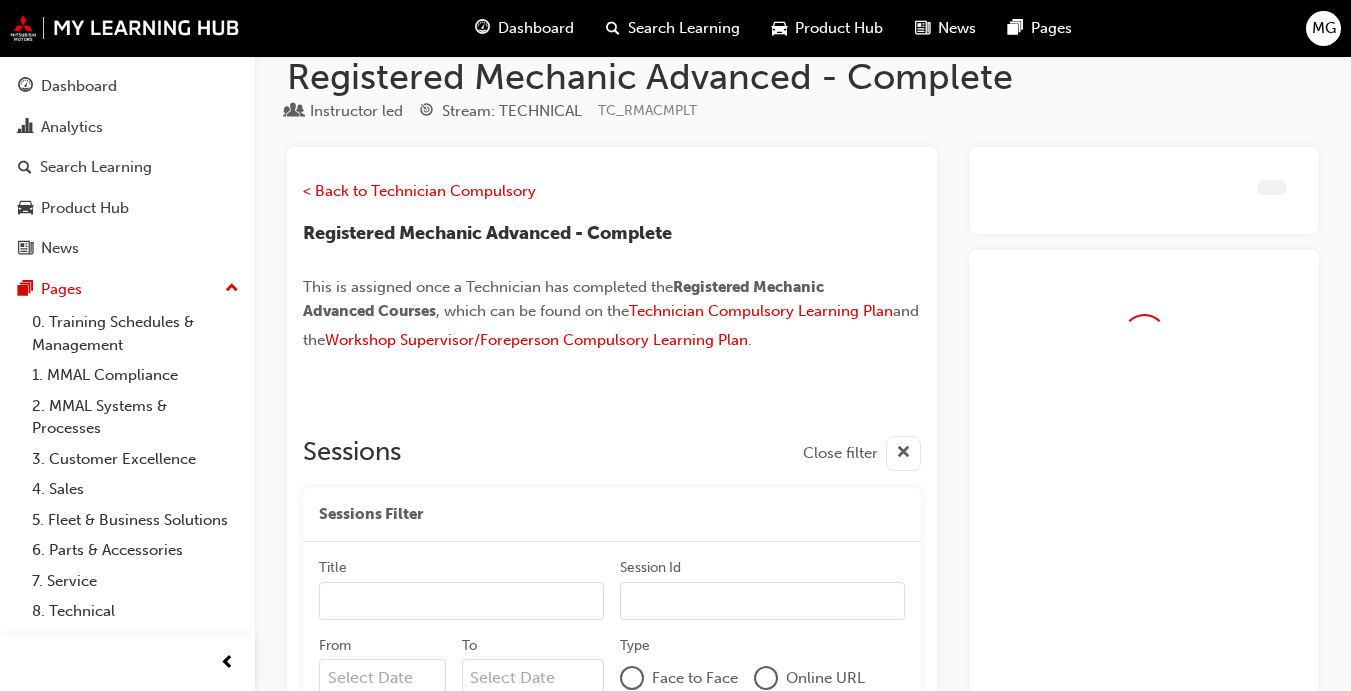 scroll, scrollTop: 240, scrollLeft: 0, axis: vertical 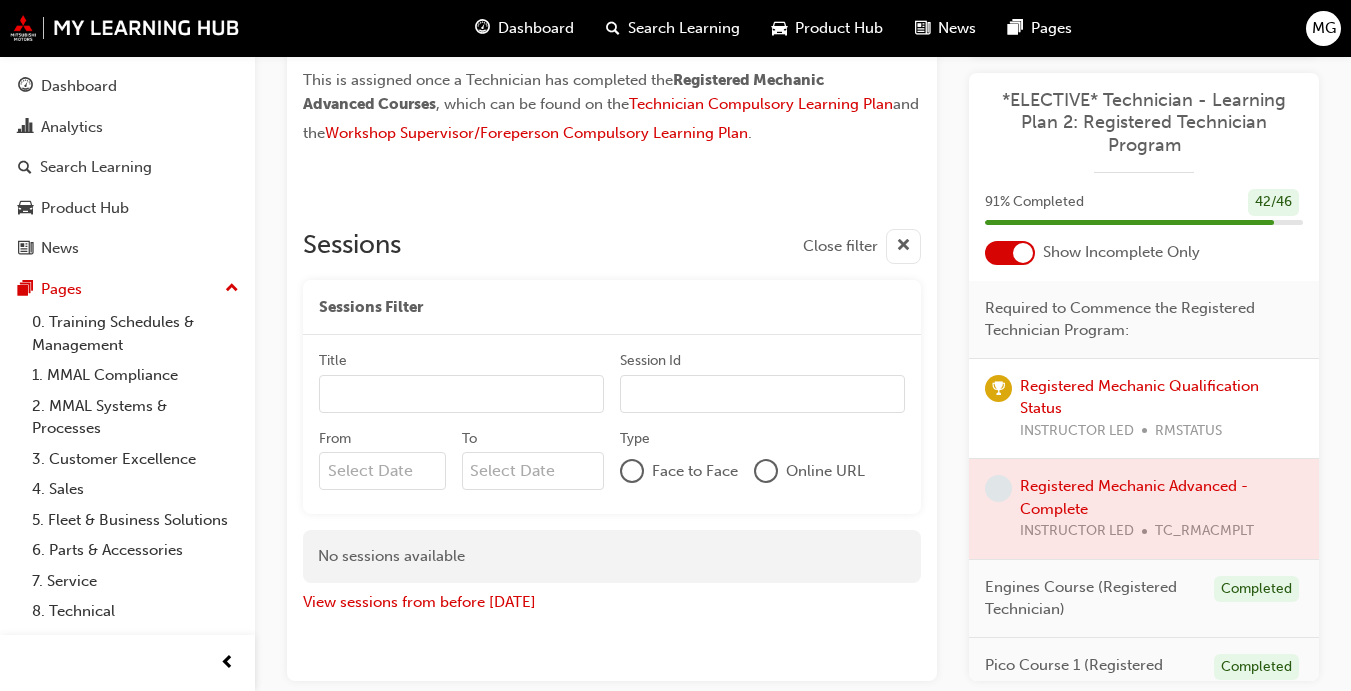 click at bounding box center [1023, 253] 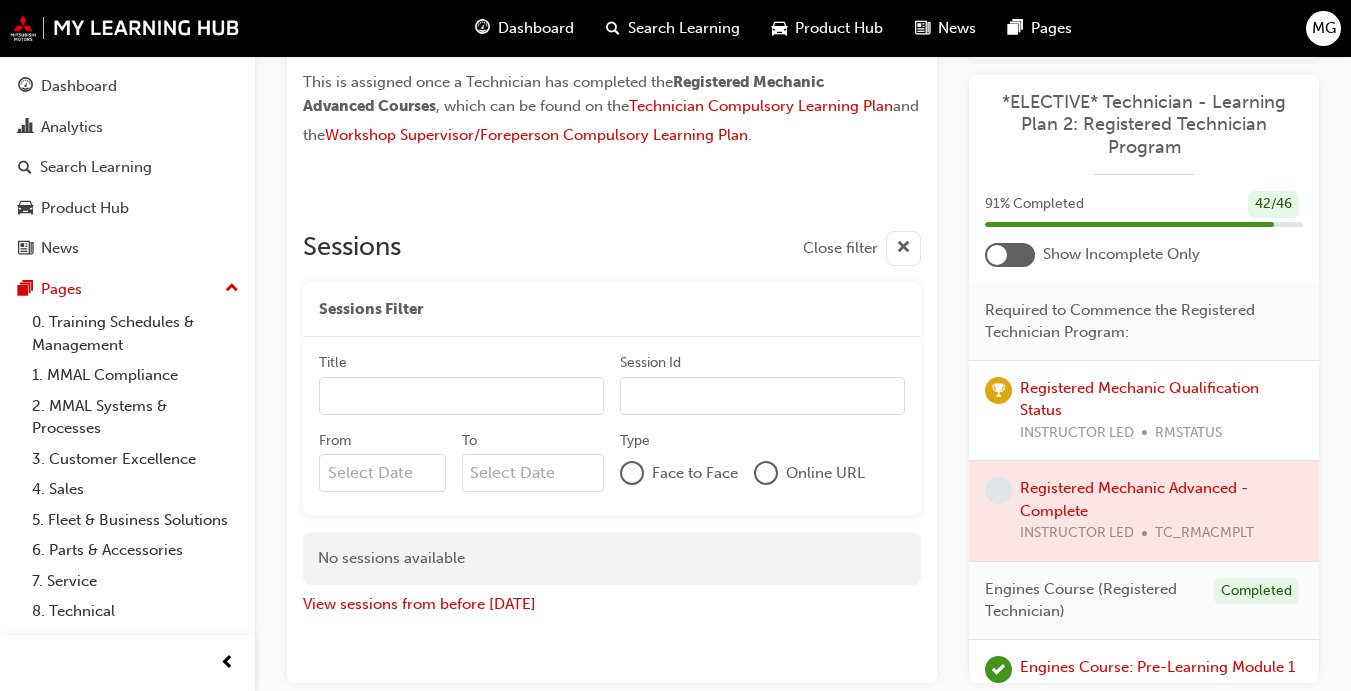 scroll, scrollTop: 240, scrollLeft: 0, axis: vertical 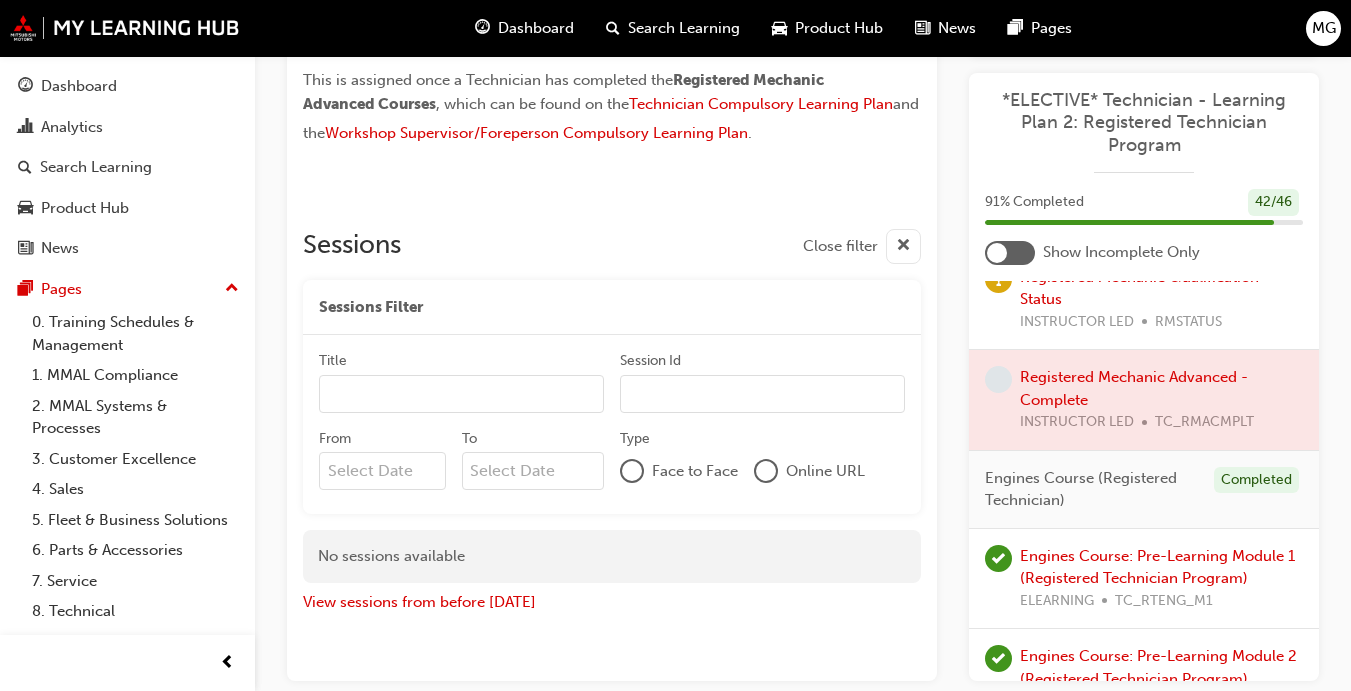click at bounding box center (1144, 400) 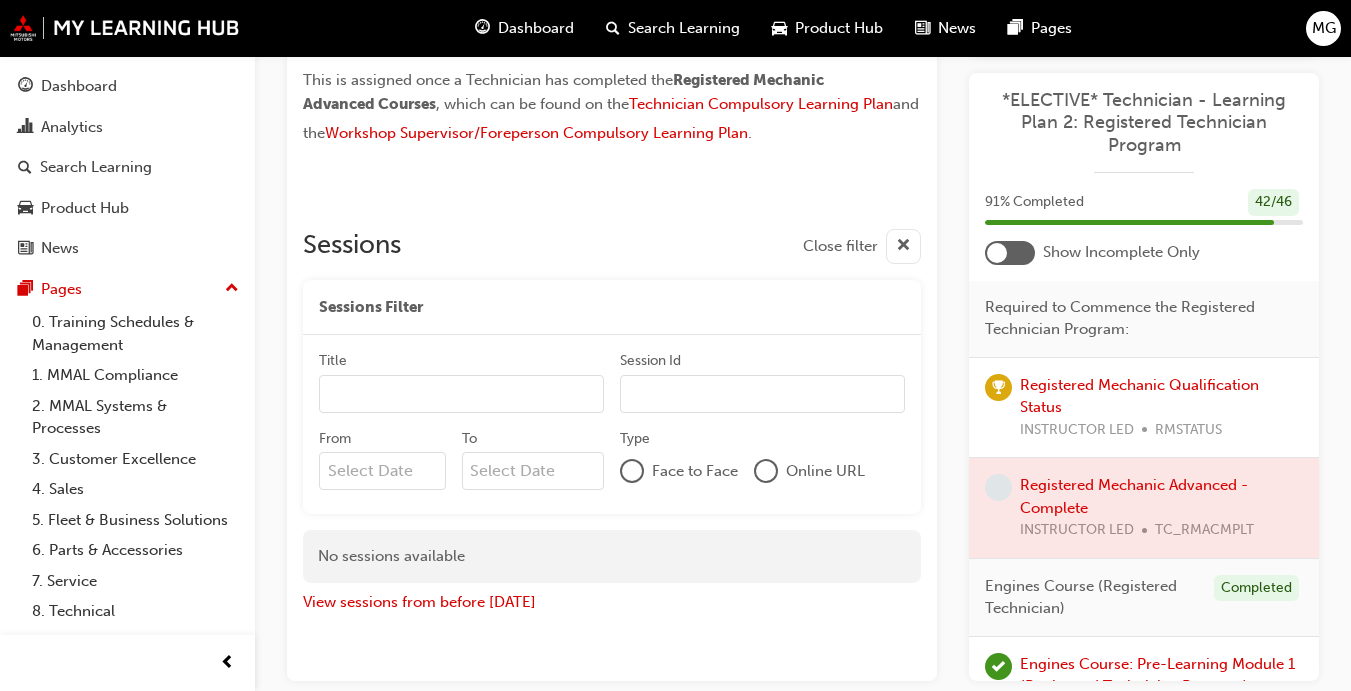 scroll, scrollTop: 0, scrollLeft: 0, axis: both 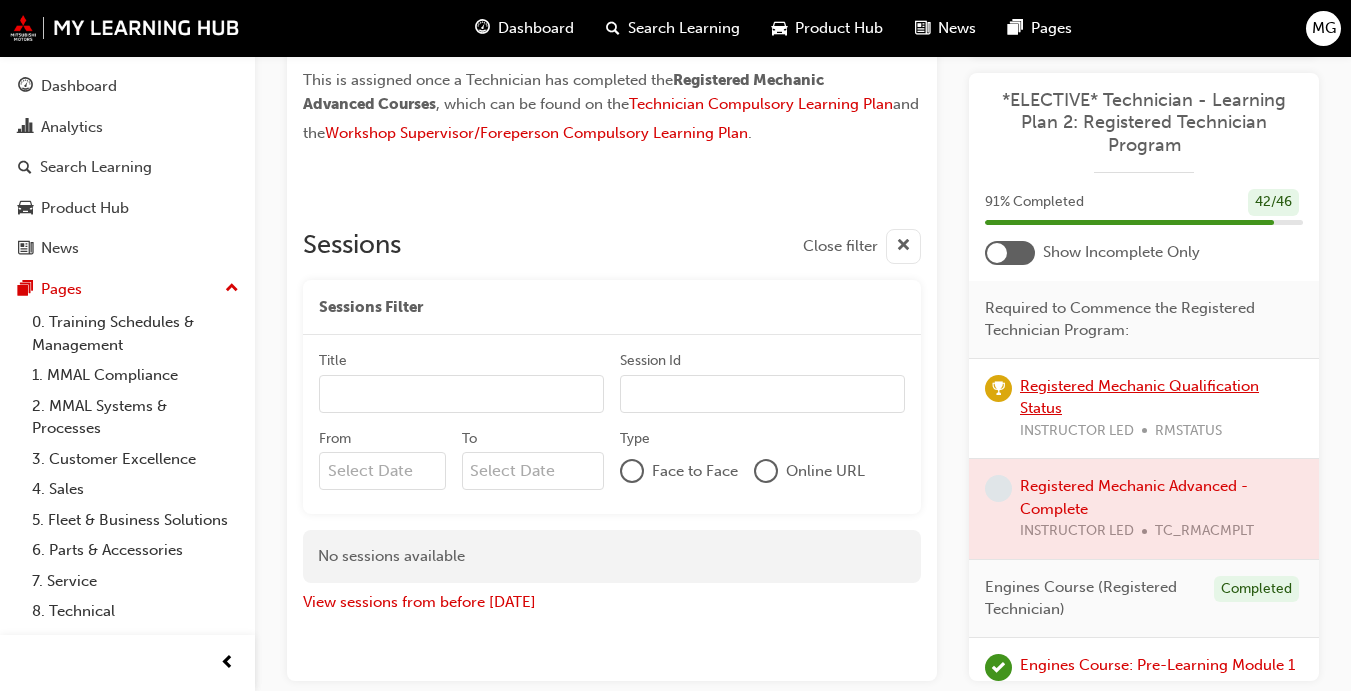 click on "Registered Mechanic Qualification Status" at bounding box center [1139, 397] 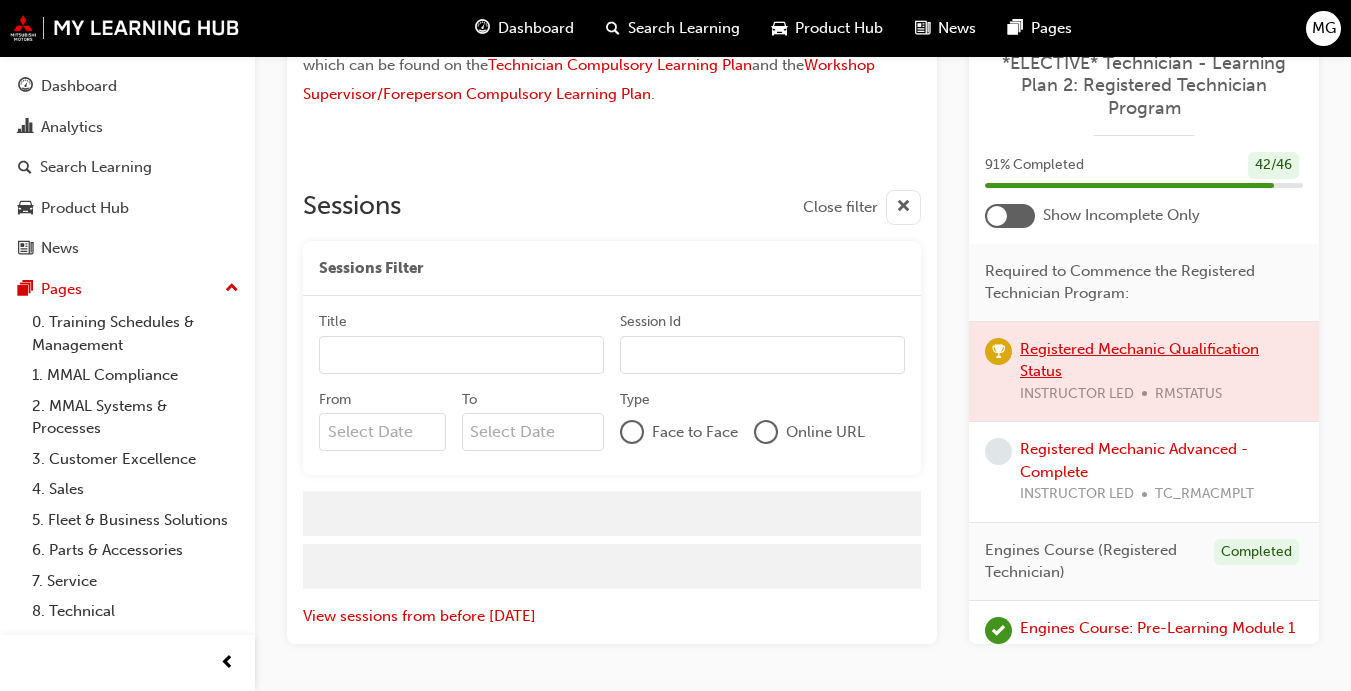 scroll, scrollTop: 240, scrollLeft: 0, axis: vertical 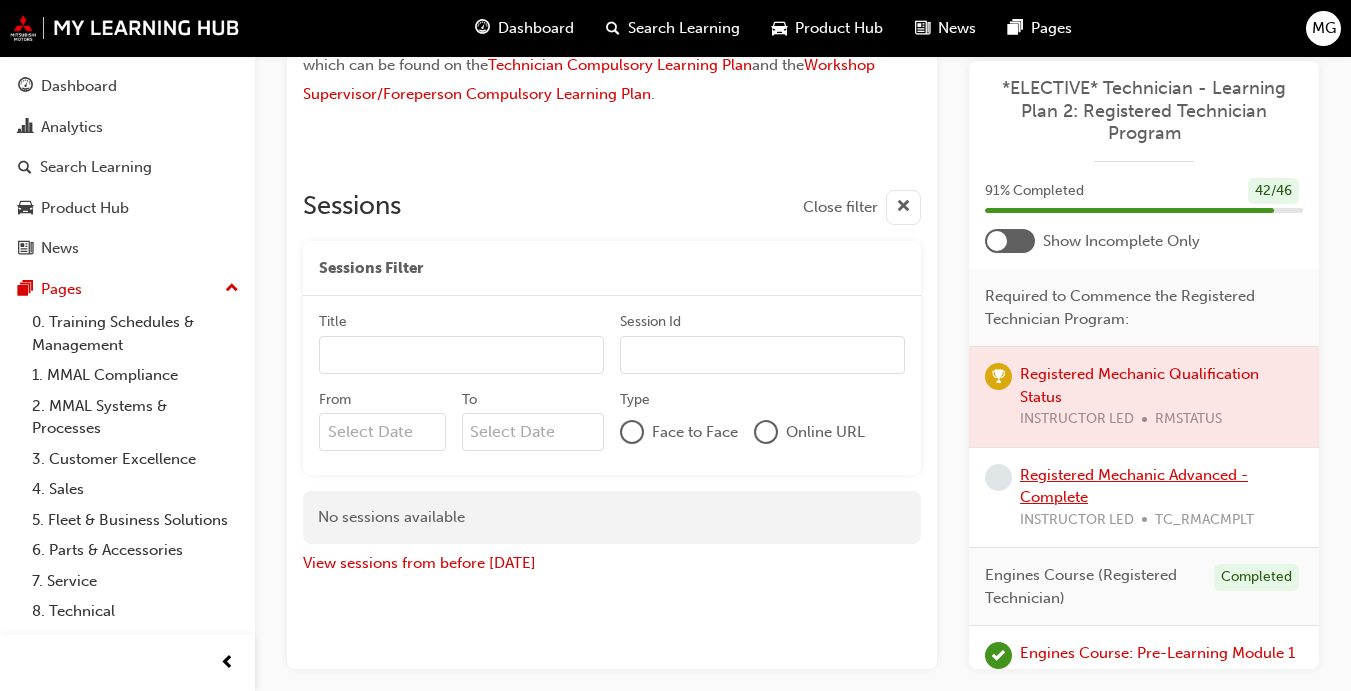 click on "Registered Mechanic Advanced - Complete" at bounding box center [1134, 486] 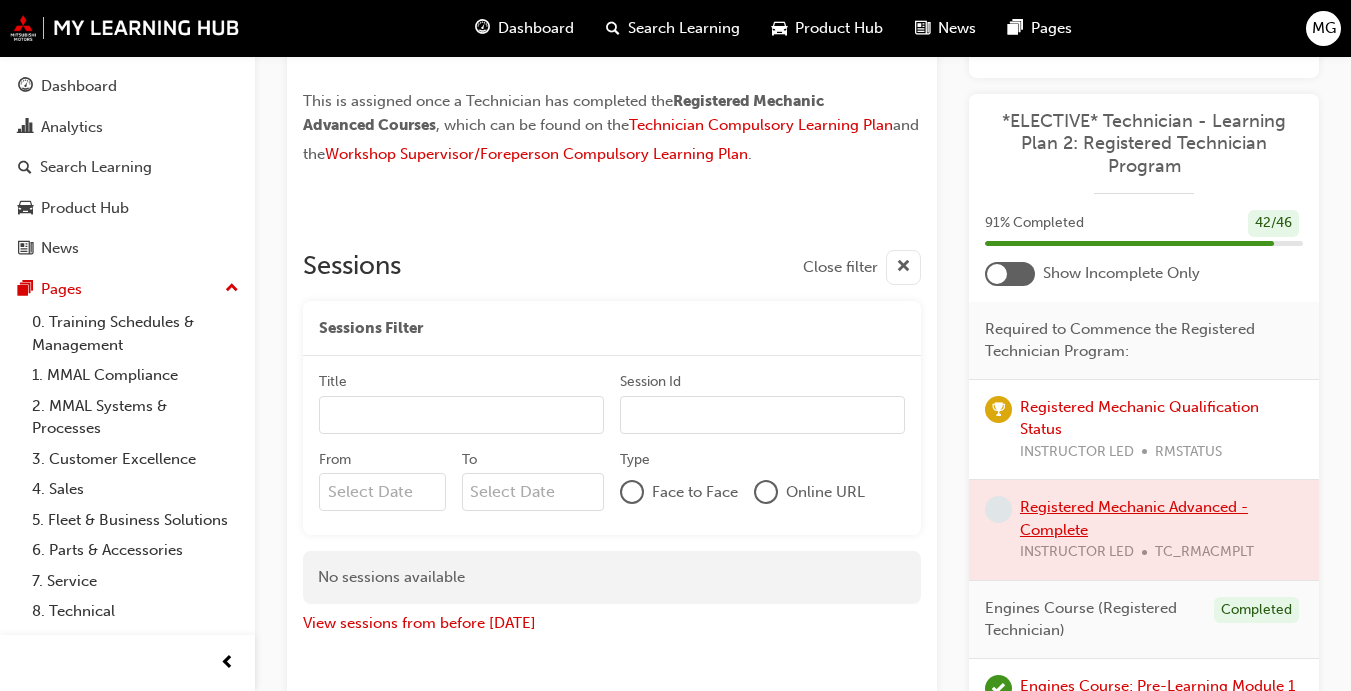 scroll, scrollTop: 221, scrollLeft: 0, axis: vertical 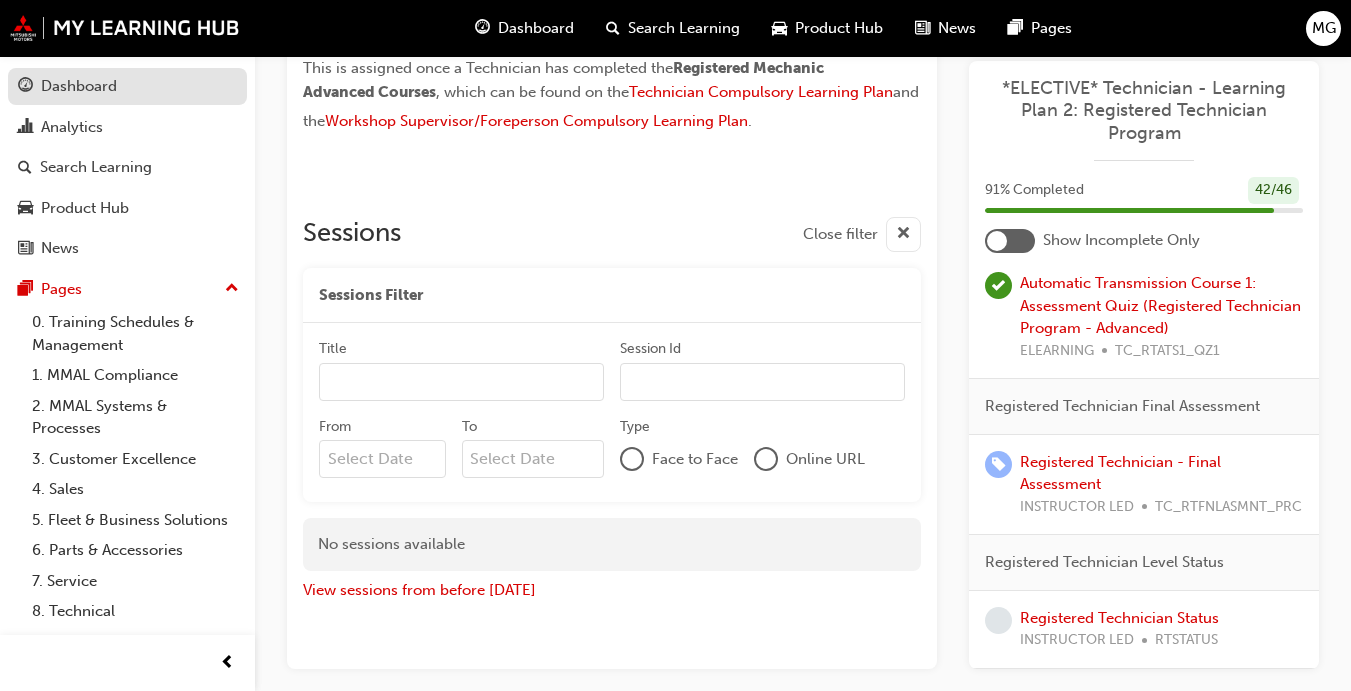 click on "Dashboard" at bounding box center (79, 86) 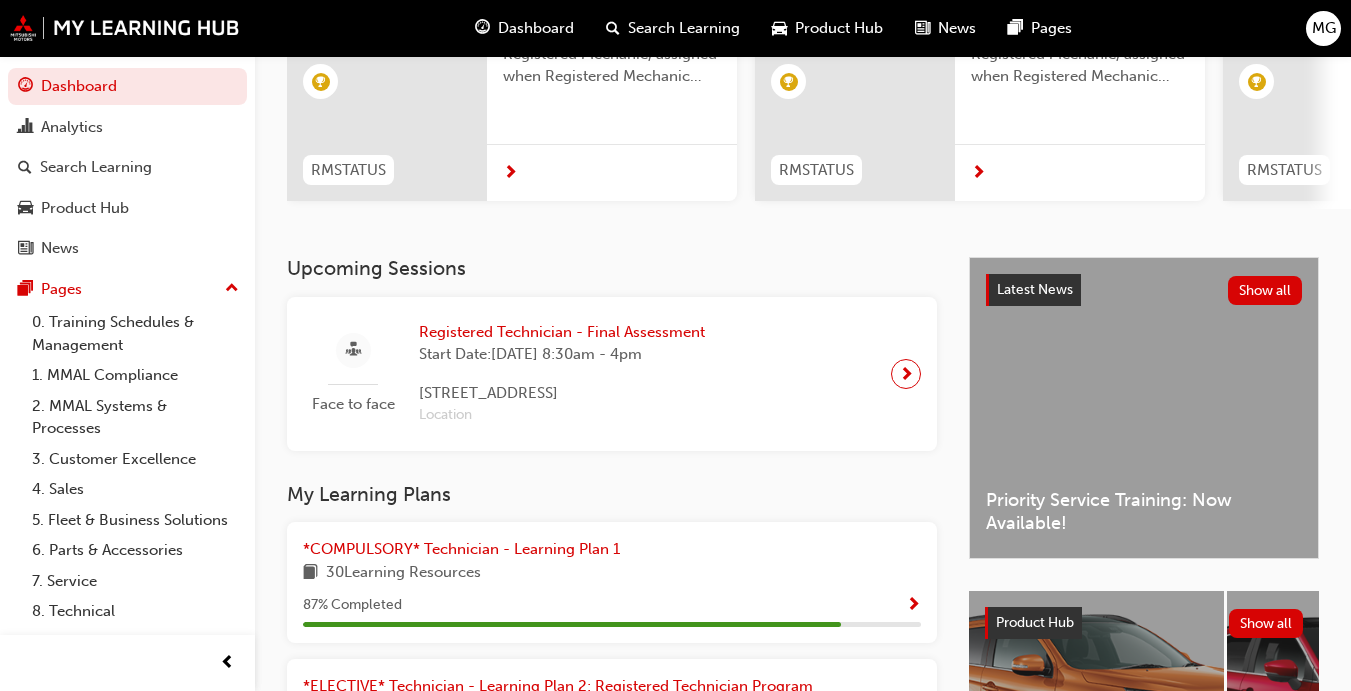 click on "MG" at bounding box center (1324, 28) 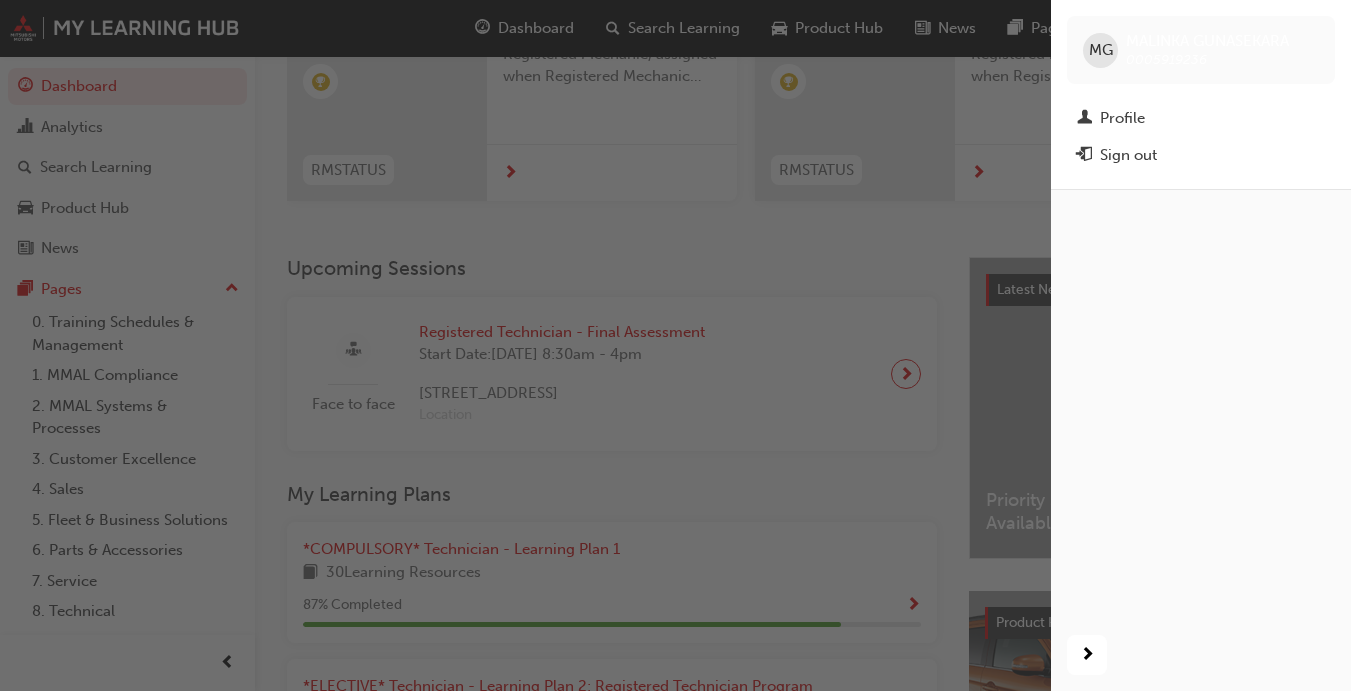 click at bounding box center (525, 345) 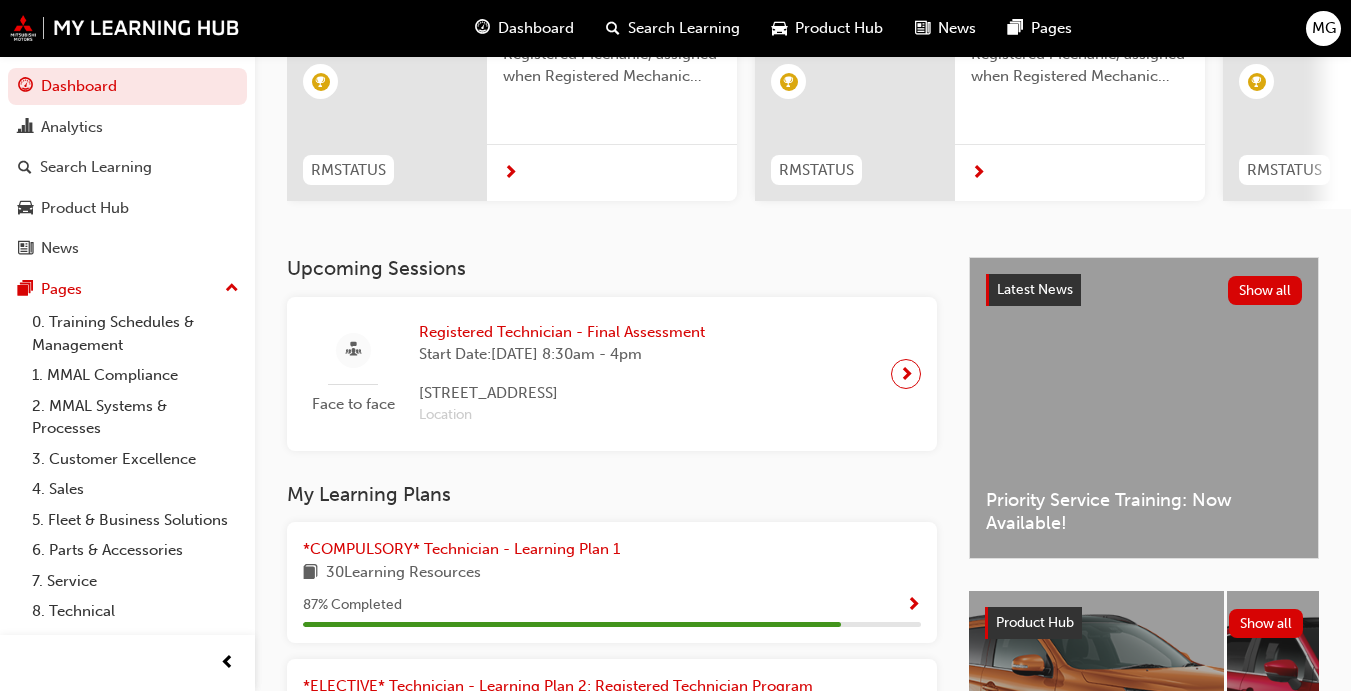click on "MG" at bounding box center (1323, 28) 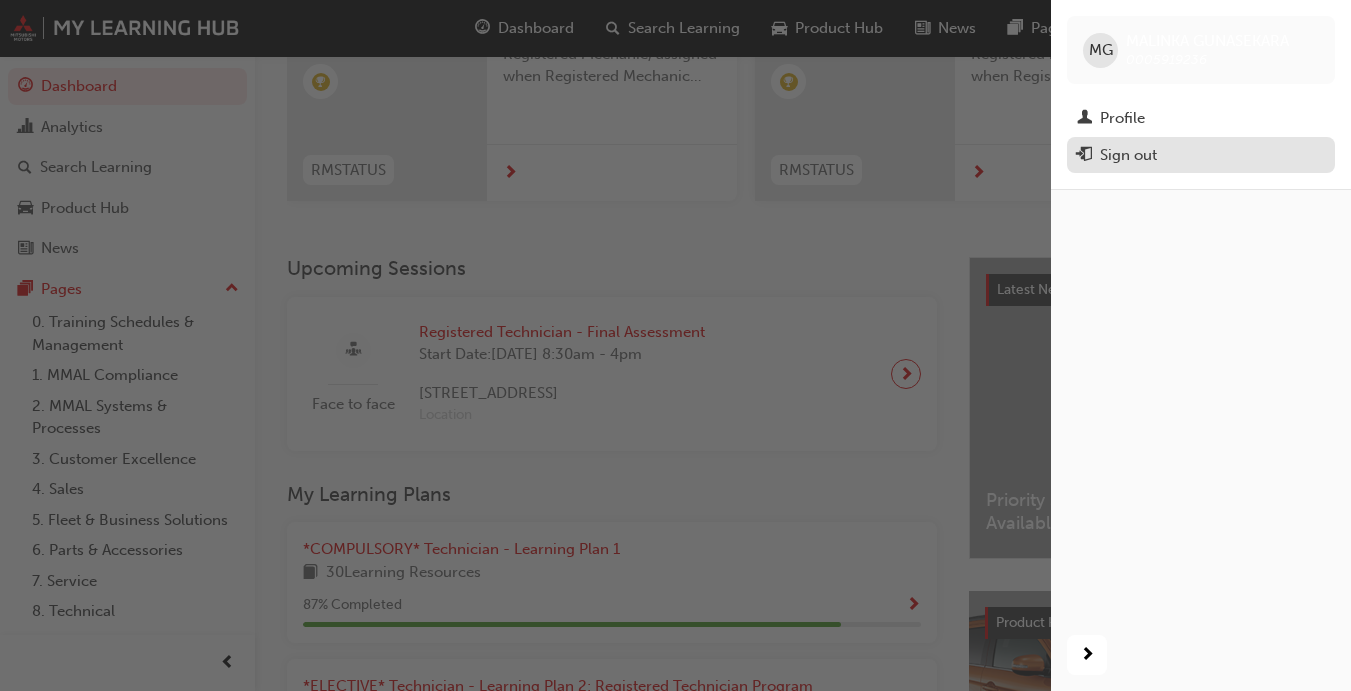 click on "Sign out" at bounding box center [1128, 155] 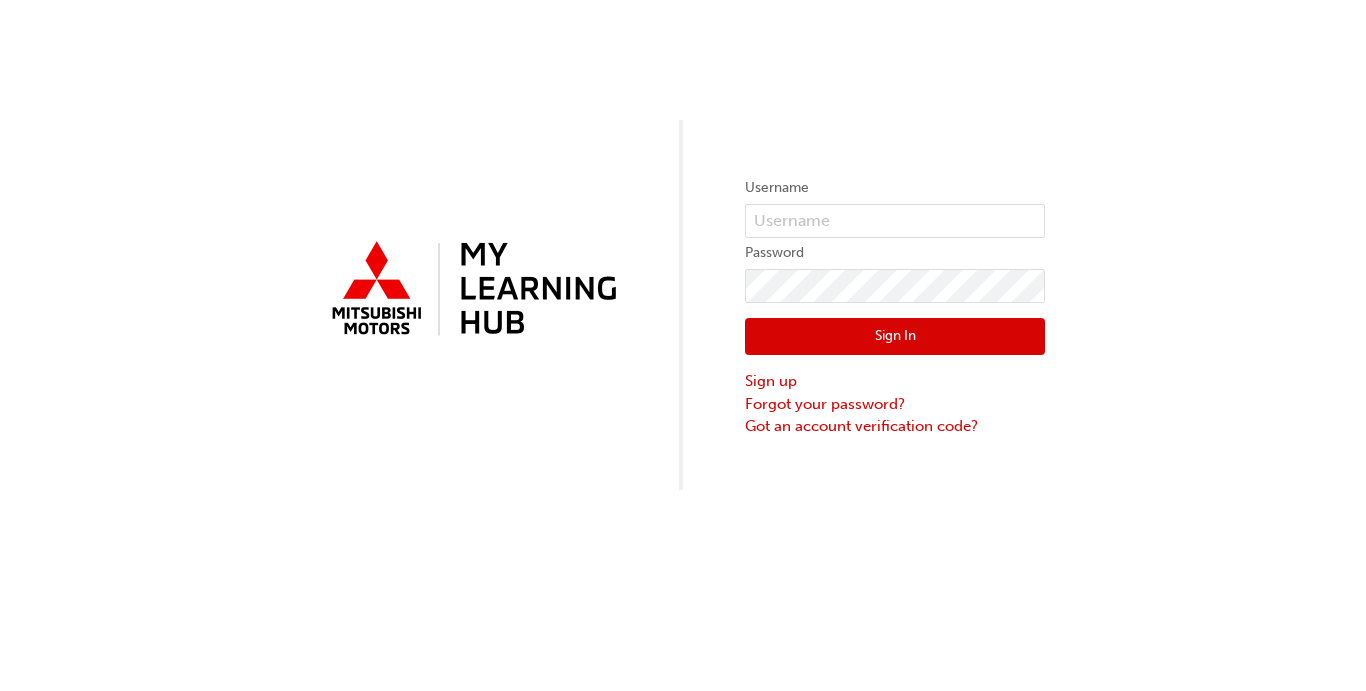 scroll, scrollTop: 0, scrollLeft: 0, axis: both 